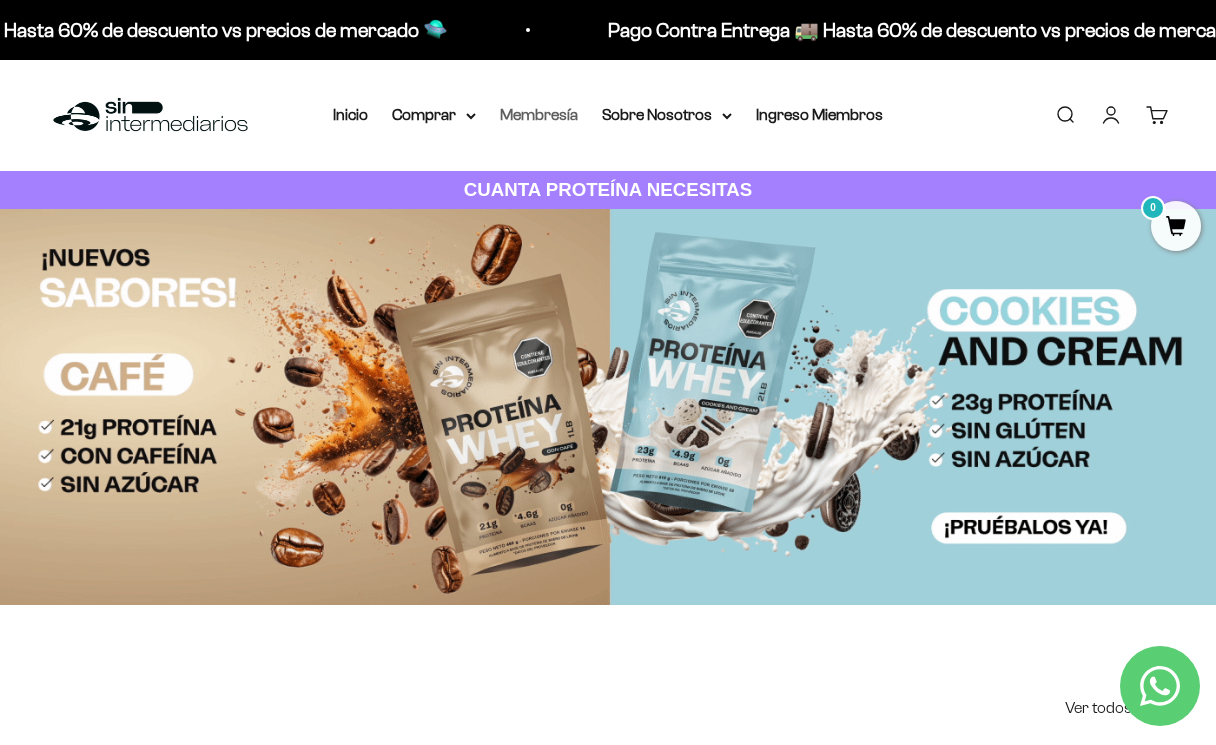 scroll, scrollTop: 1008, scrollLeft: 0, axis: vertical 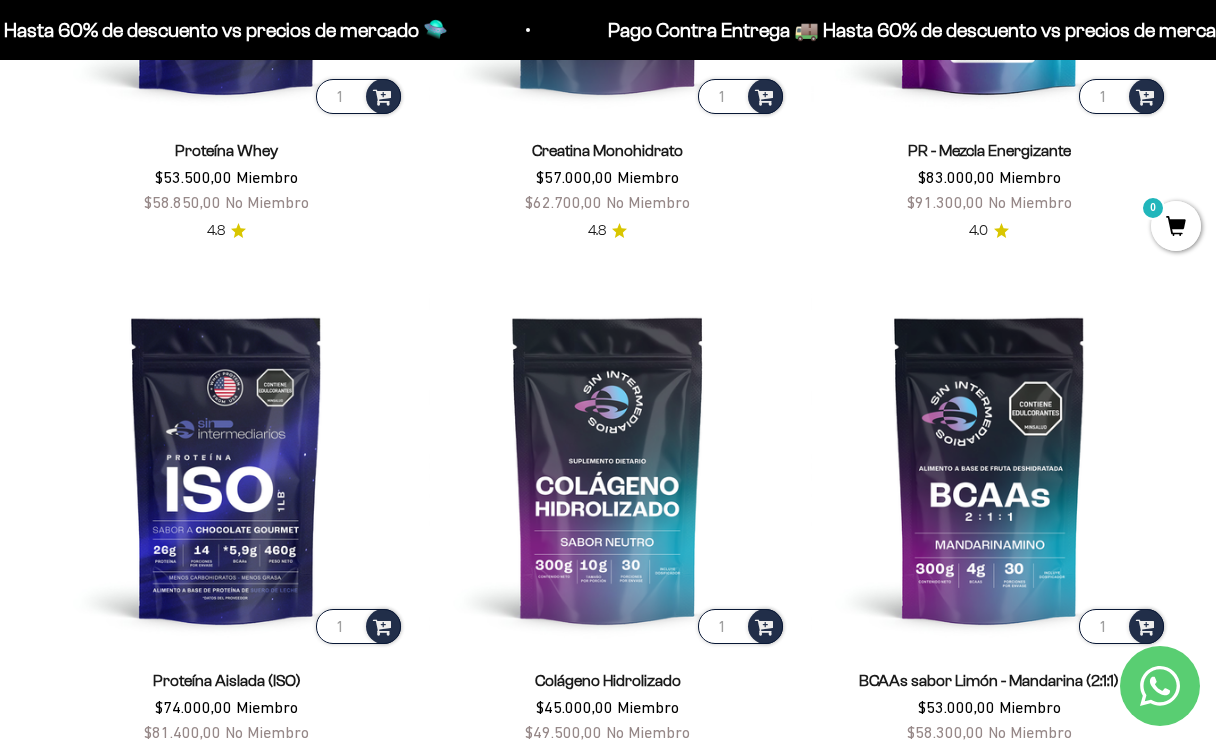 click at bounding box center (607, -62) 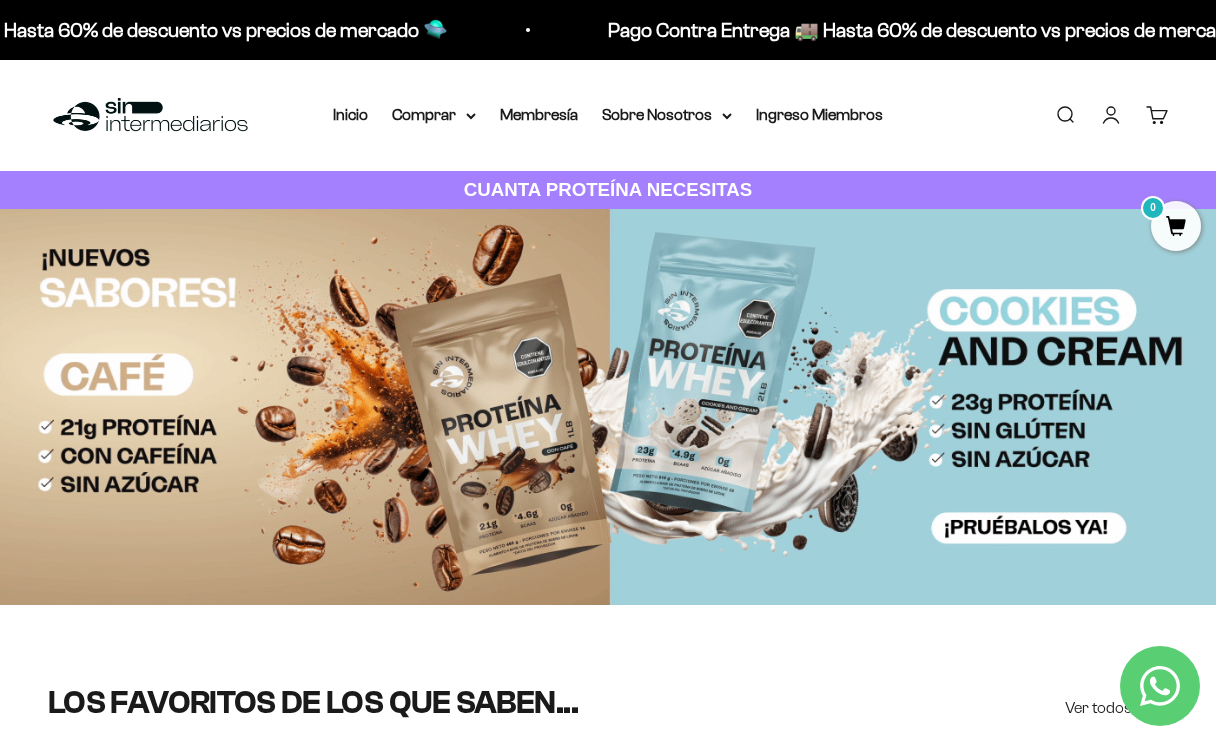 scroll, scrollTop: 0, scrollLeft: 0, axis: both 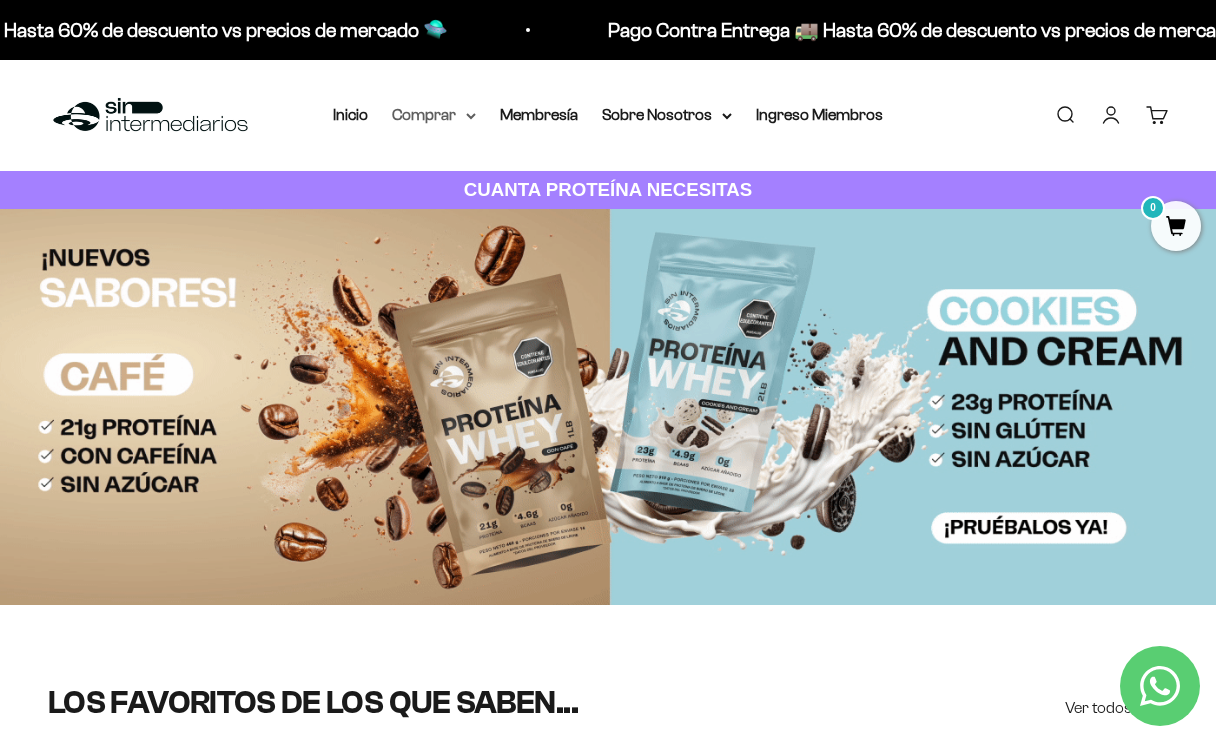click on "Comprar" at bounding box center (434, 115) 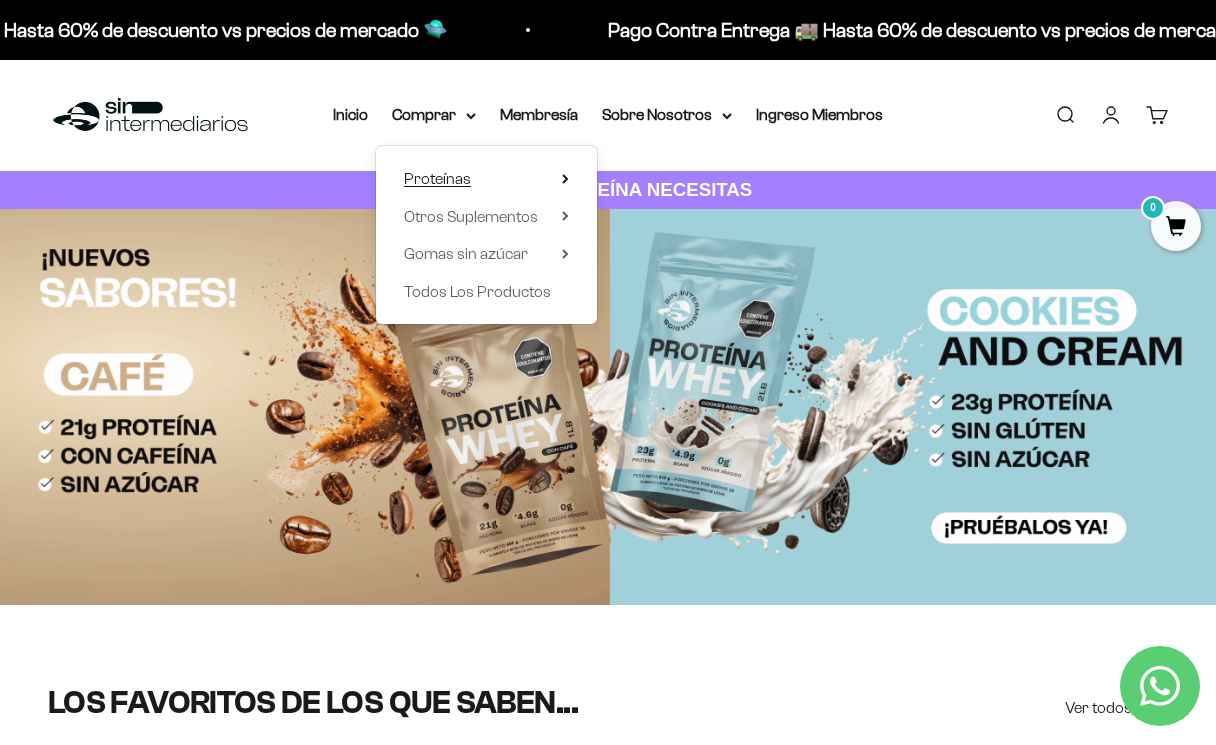 click on "Proteínas" at bounding box center (437, 178) 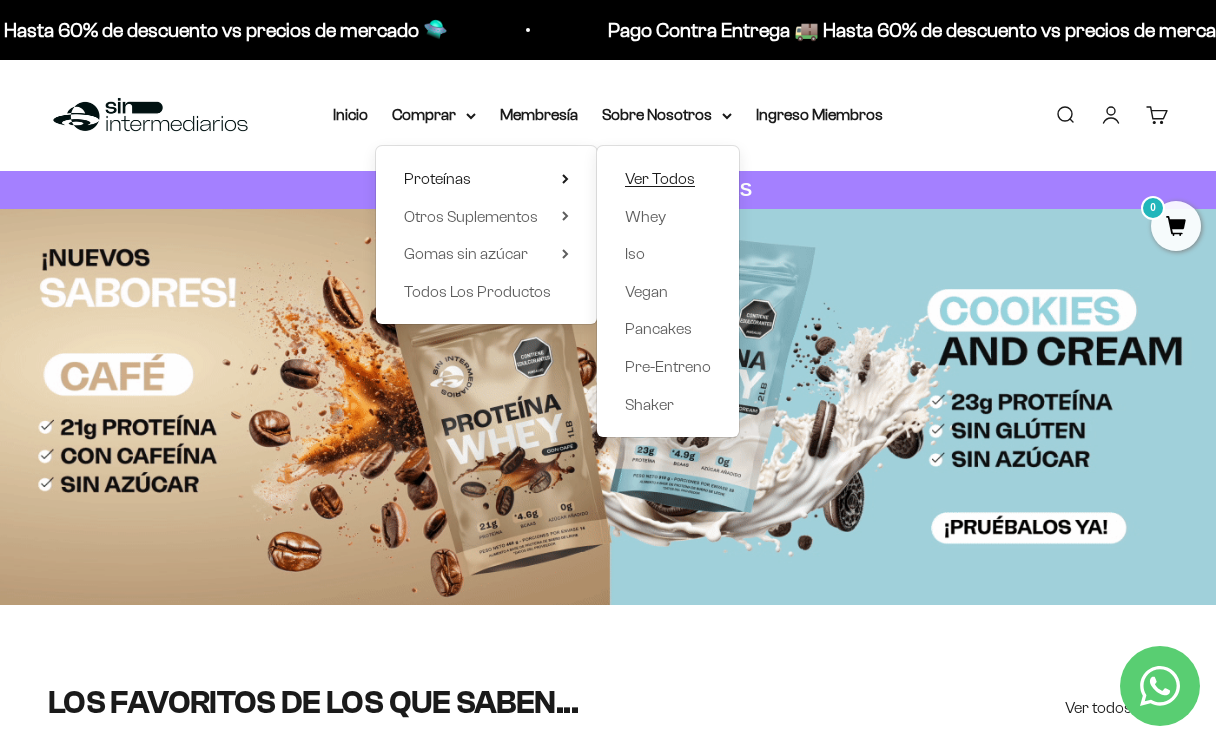 click on "Ver Todos" at bounding box center (660, 178) 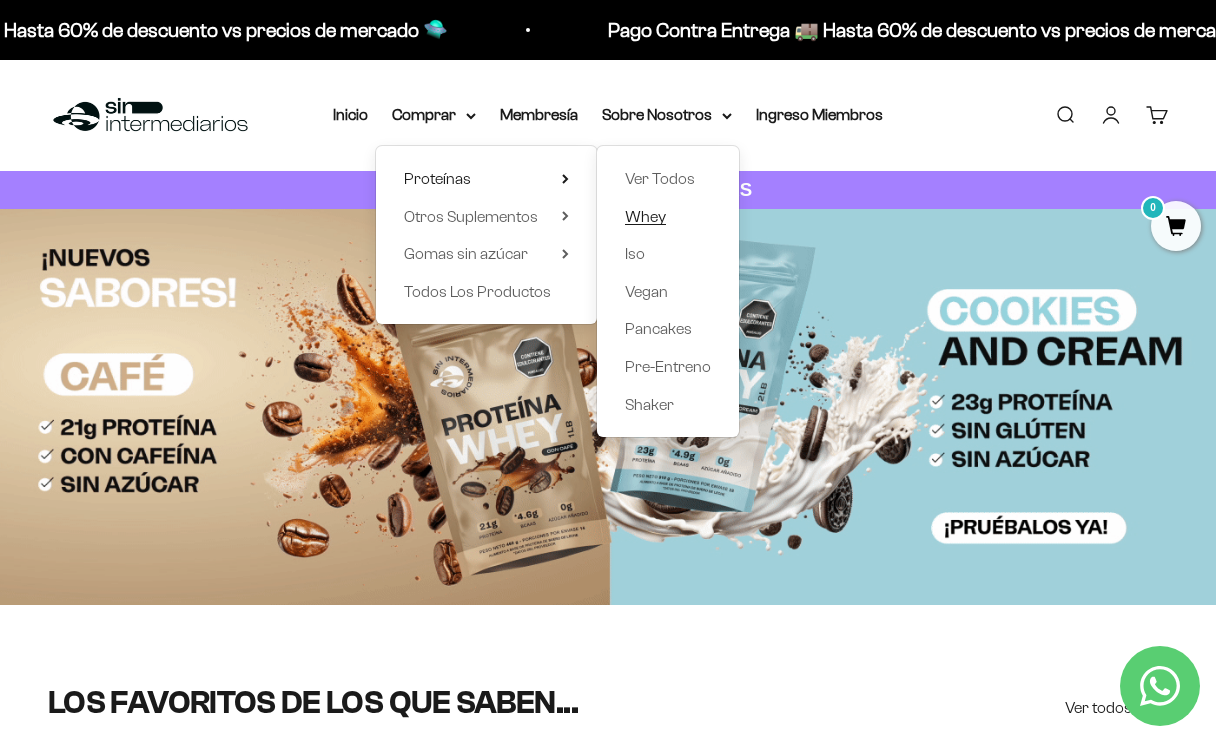 click on "Whey" at bounding box center [645, 216] 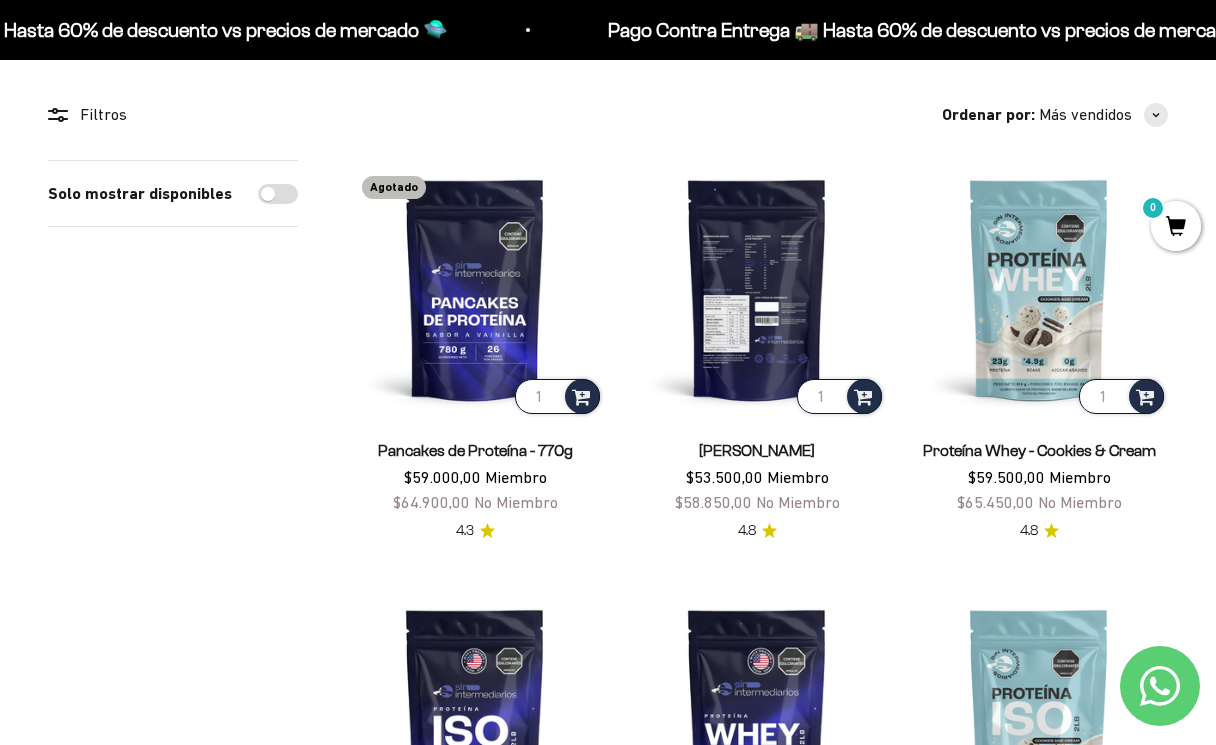 scroll, scrollTop: 159, scrollLeft: 0, axis: vertical 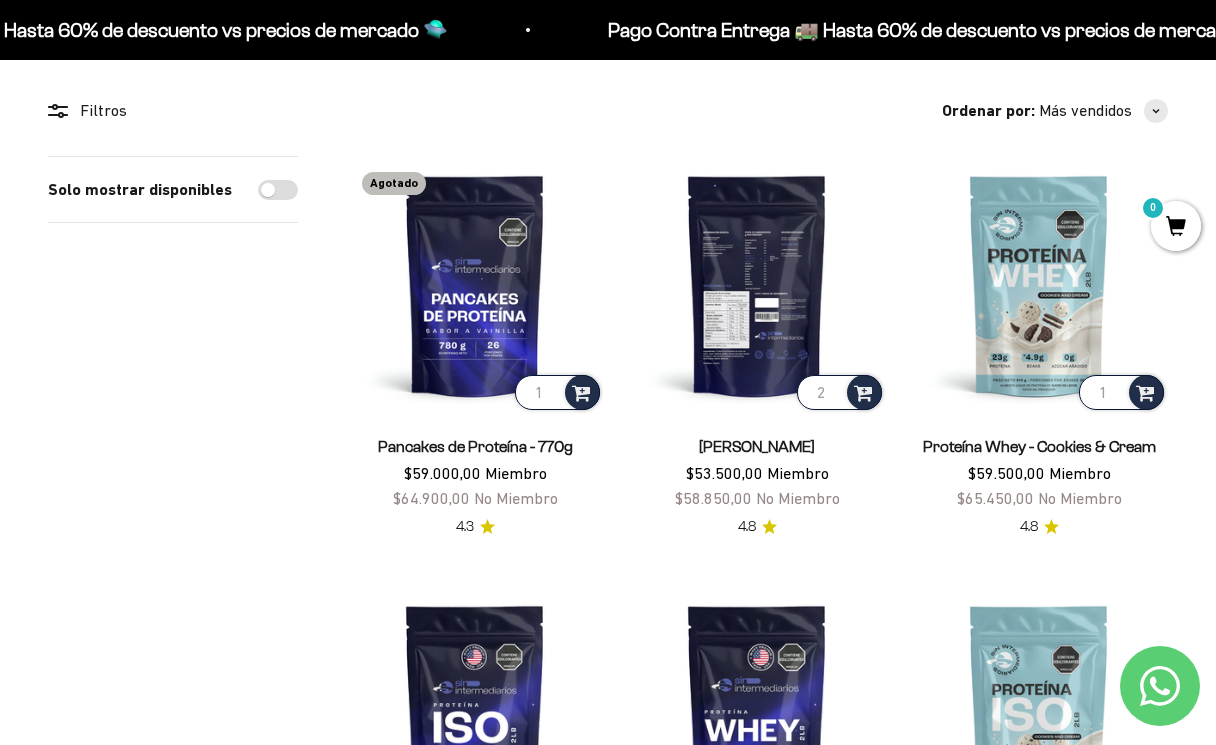 click on "2" at bounding box center (839, 392) 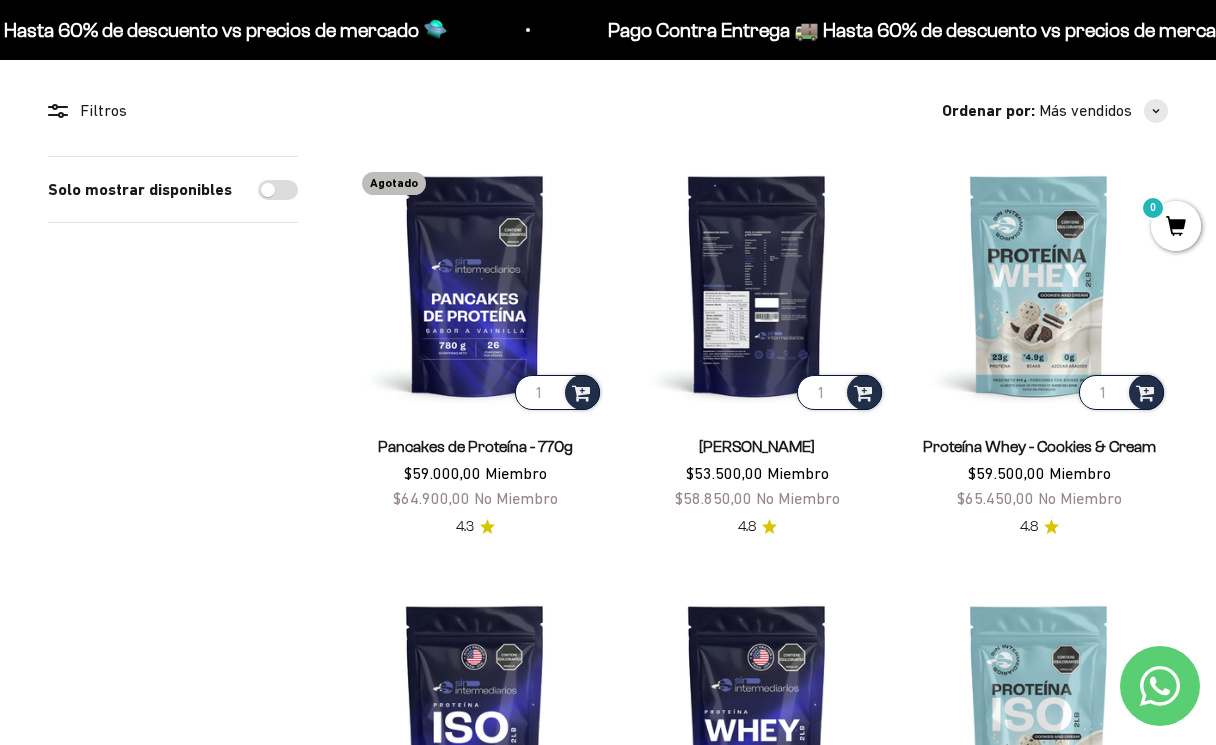 click on "1" at bounding box center [839, 392] 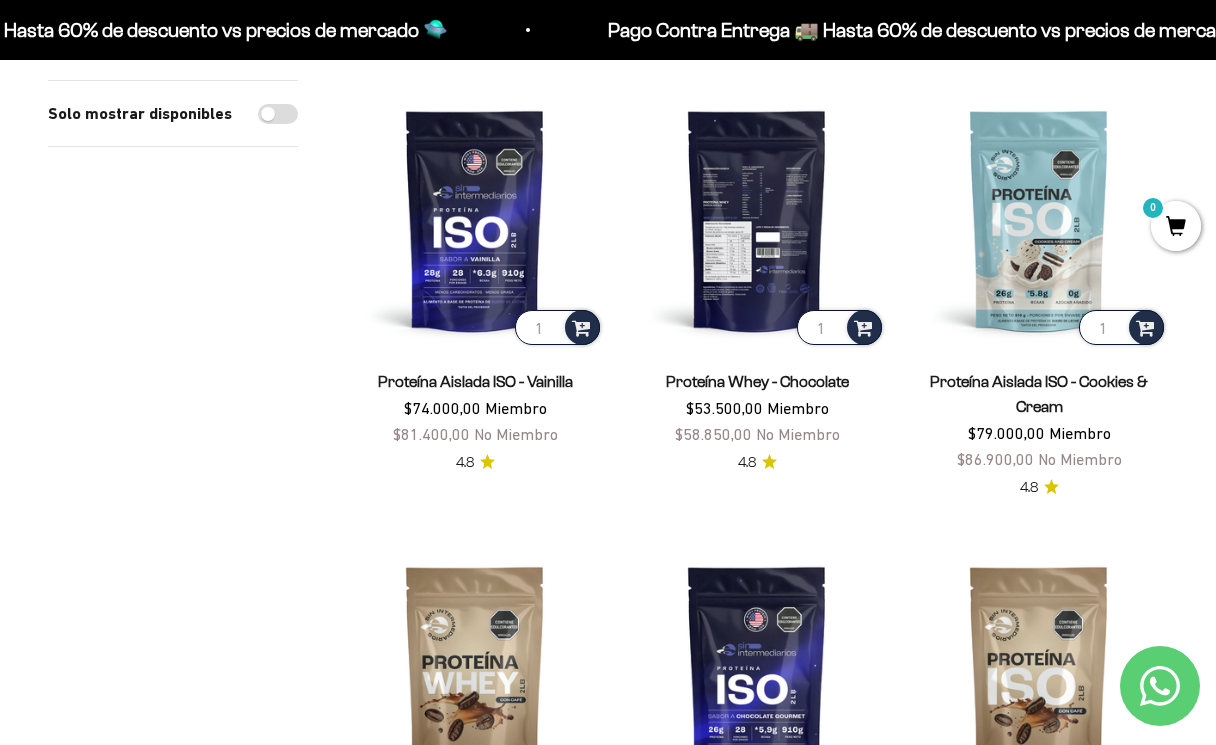 scroll, scrollTop: 654, scrollLeft: 0, axis: vertical 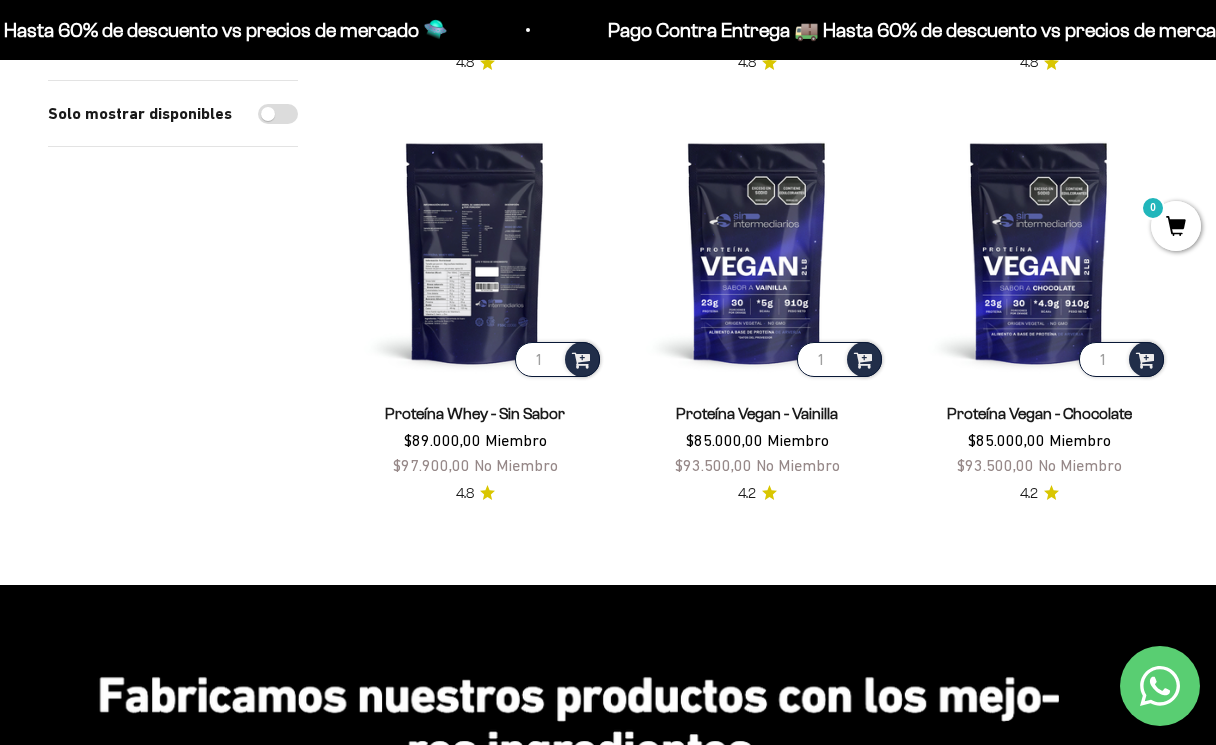 click at bounding box center (475, 252) 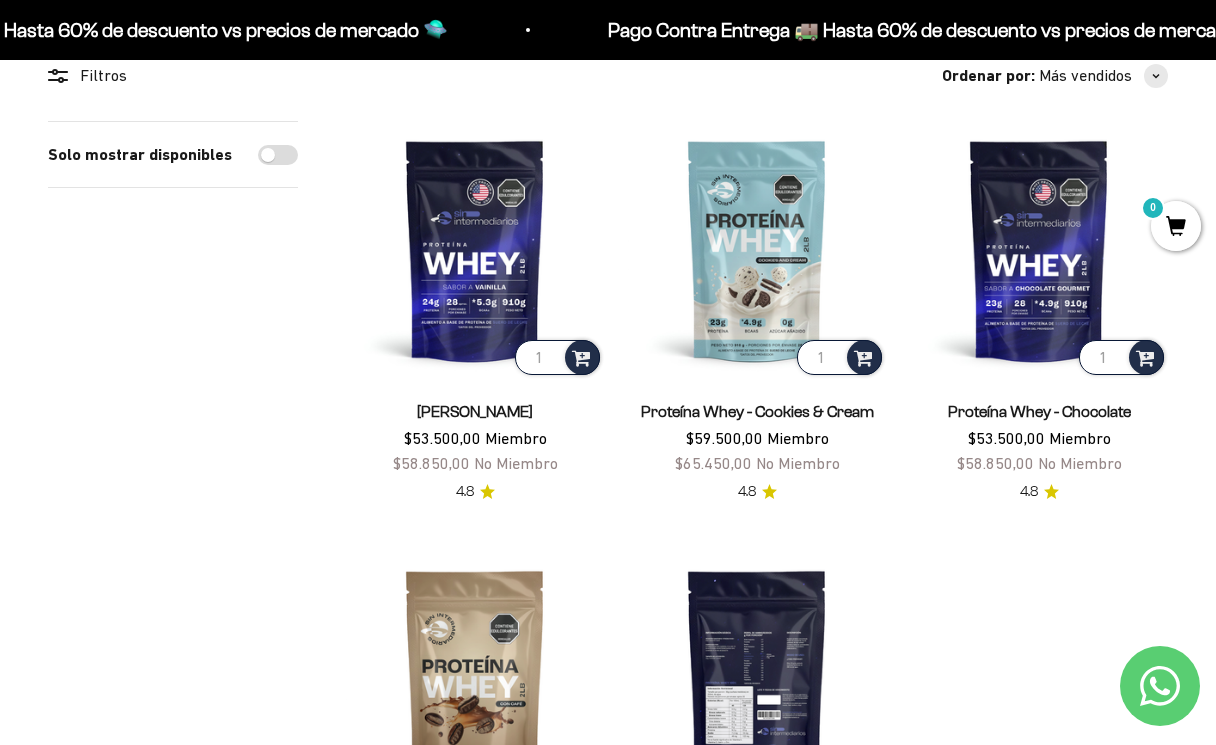 scroll, scrollTop: 193, scrollLeft: 0, axis: vertical 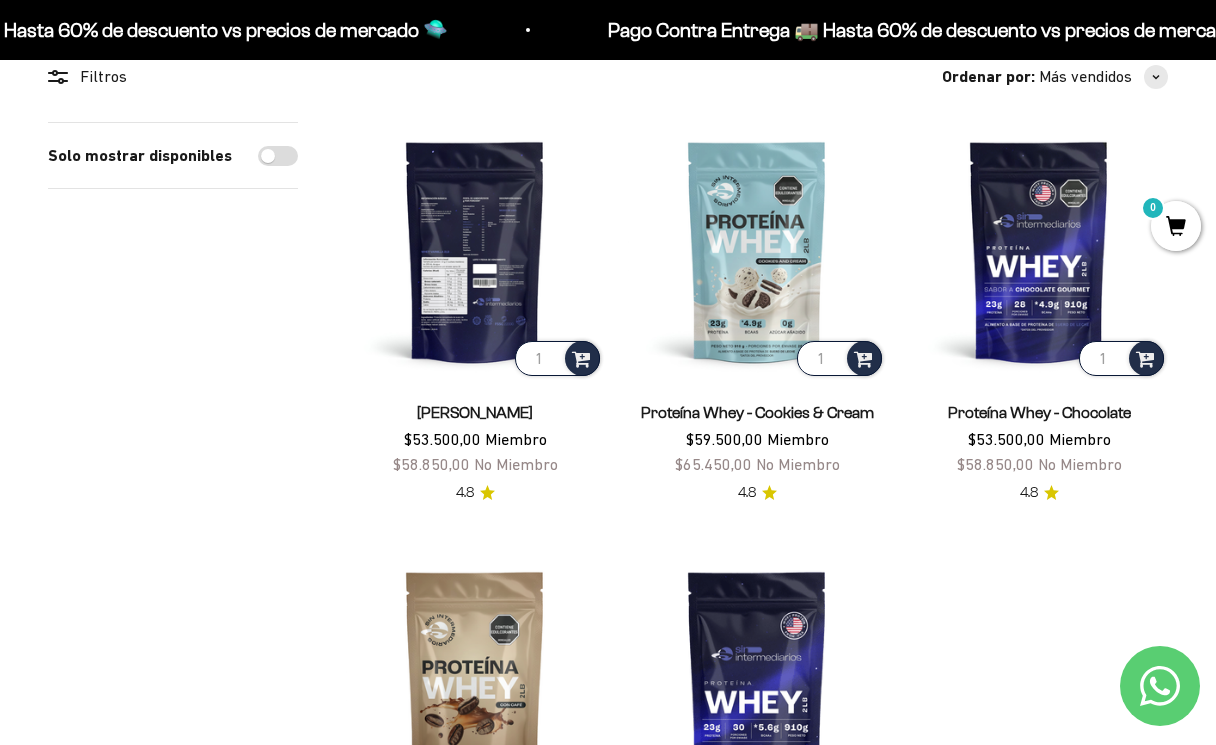 click at bounding box center [475, 251] 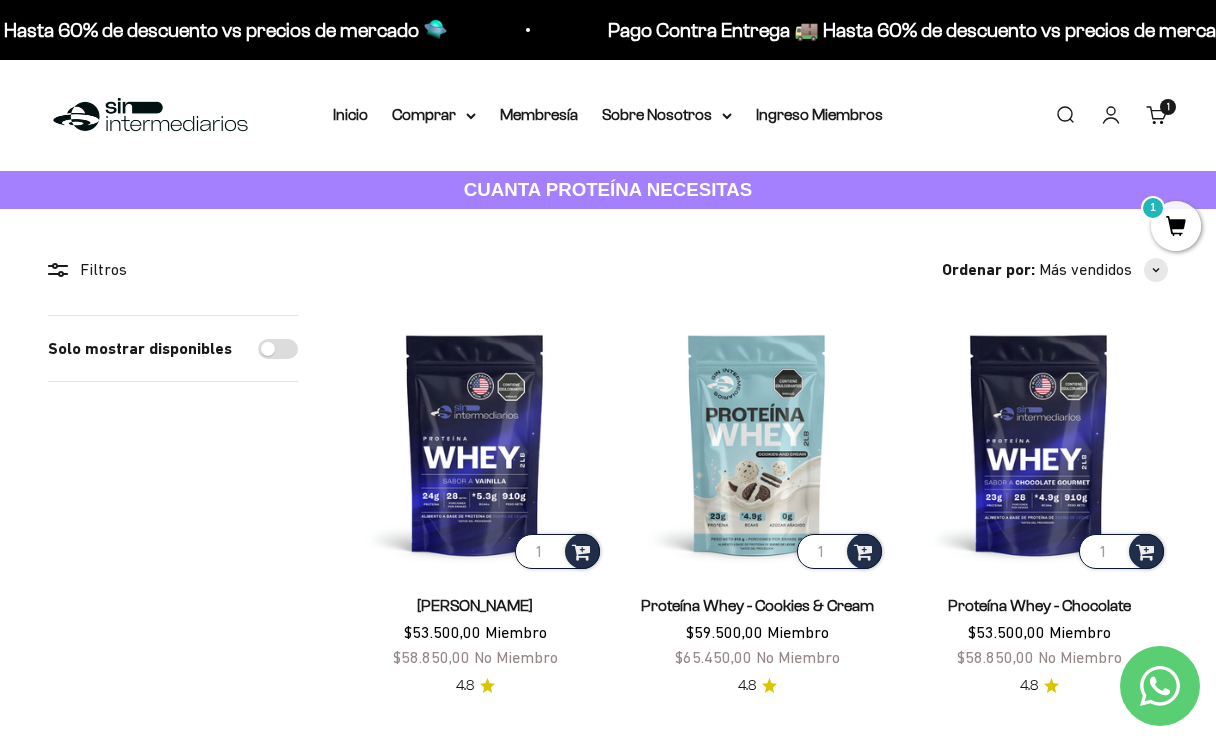 scroll, scrollTop: 0, scrollLeft: 0, axis: both 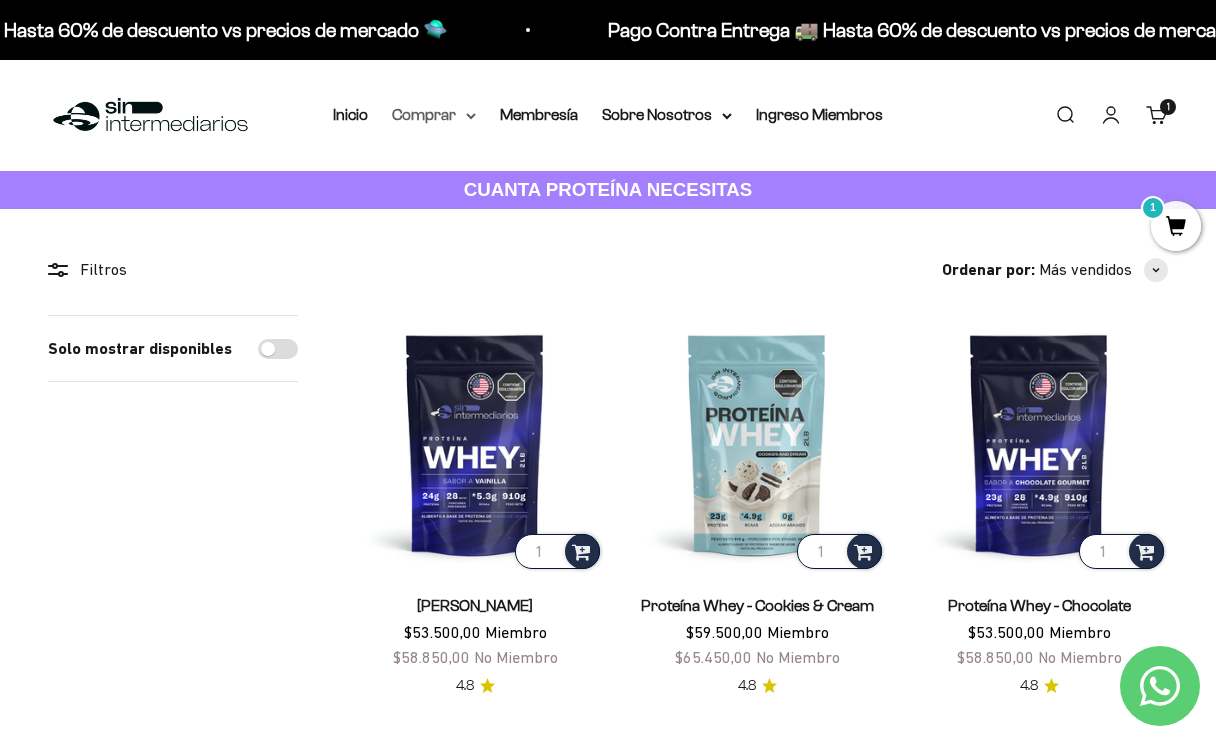 click on "Comprar" at bounding box center [434, 115] 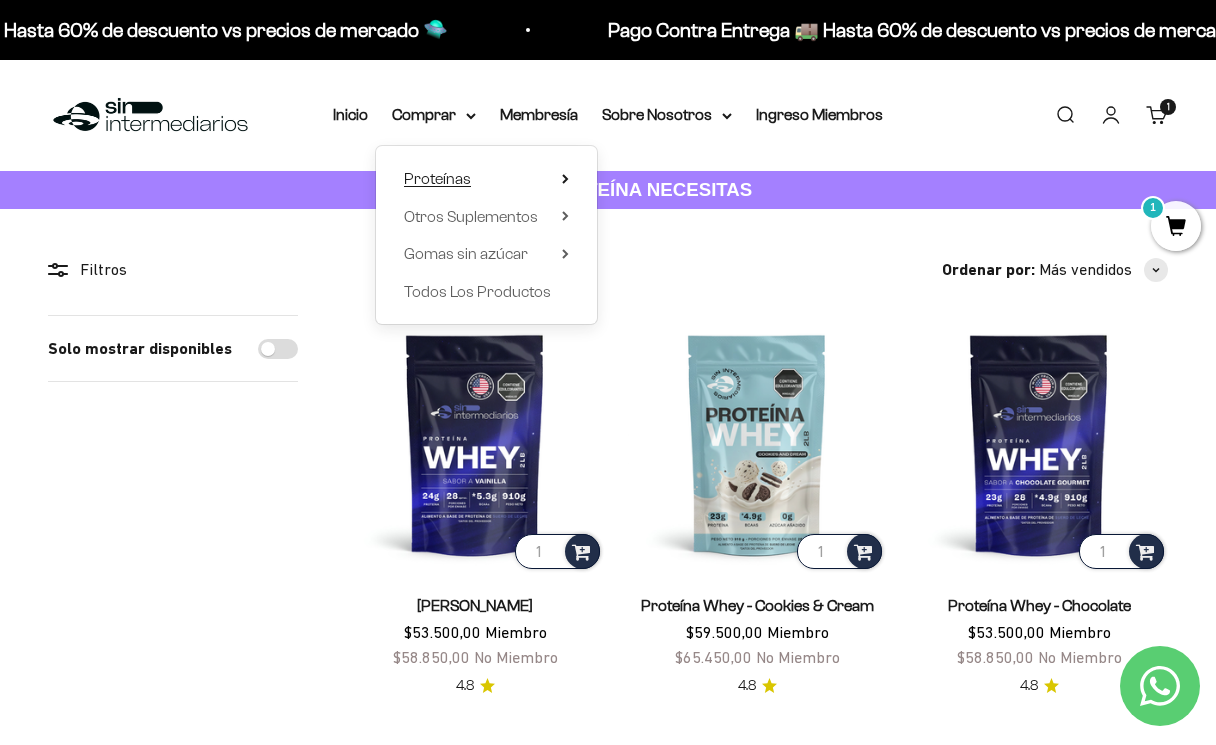 click on "Proteínas" at bounding box center (437, 178) 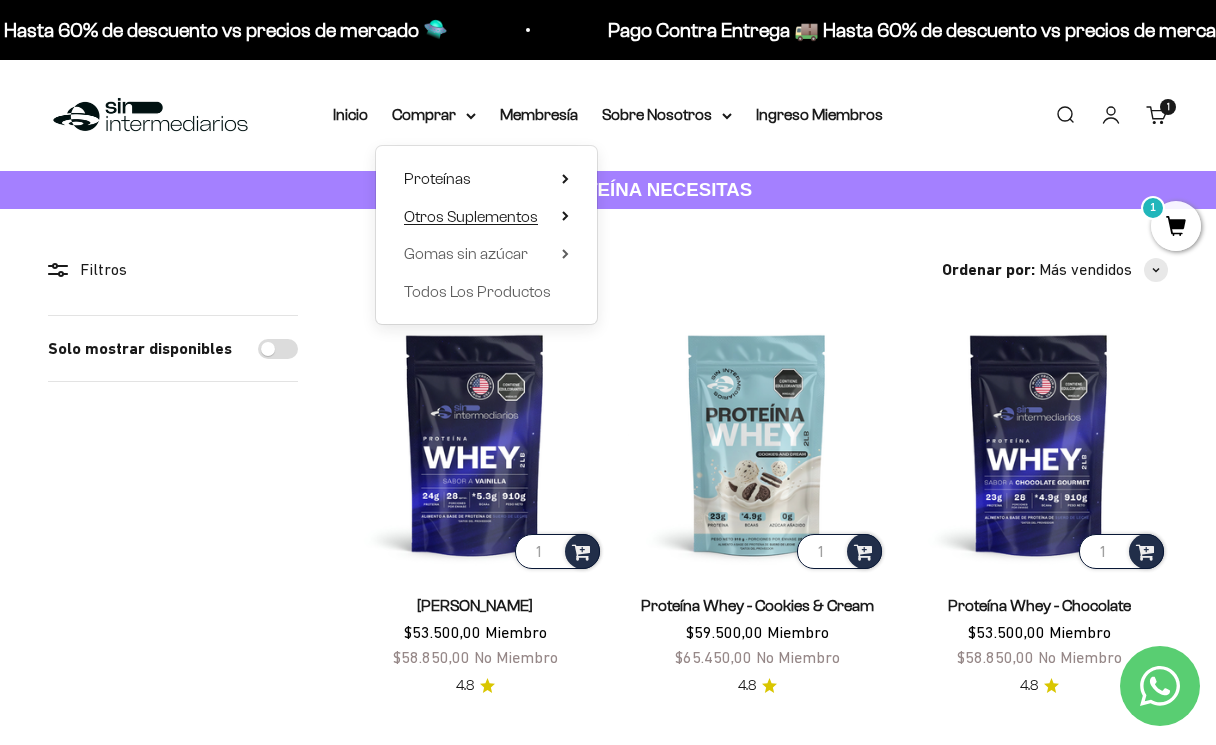 click on "Otros Suplementos" at bounding box center (471, 216) 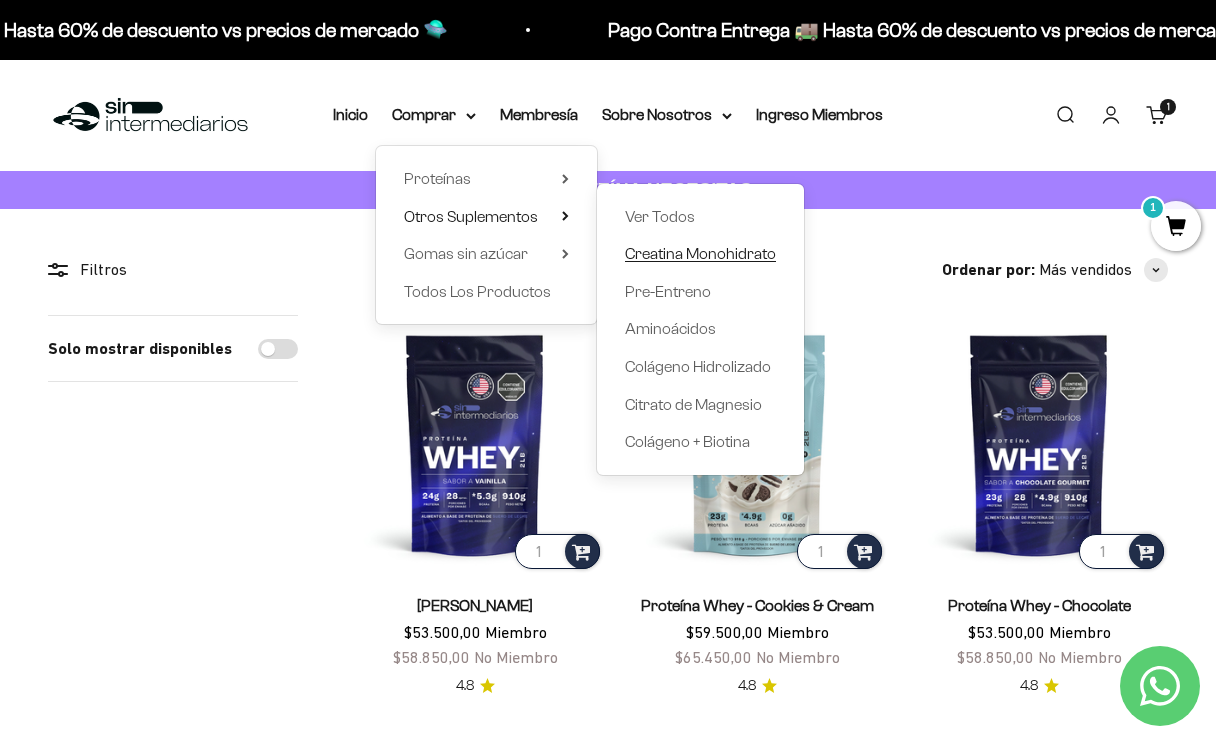click on "Creatina Monohidrato" at bounding box center (700, 253) 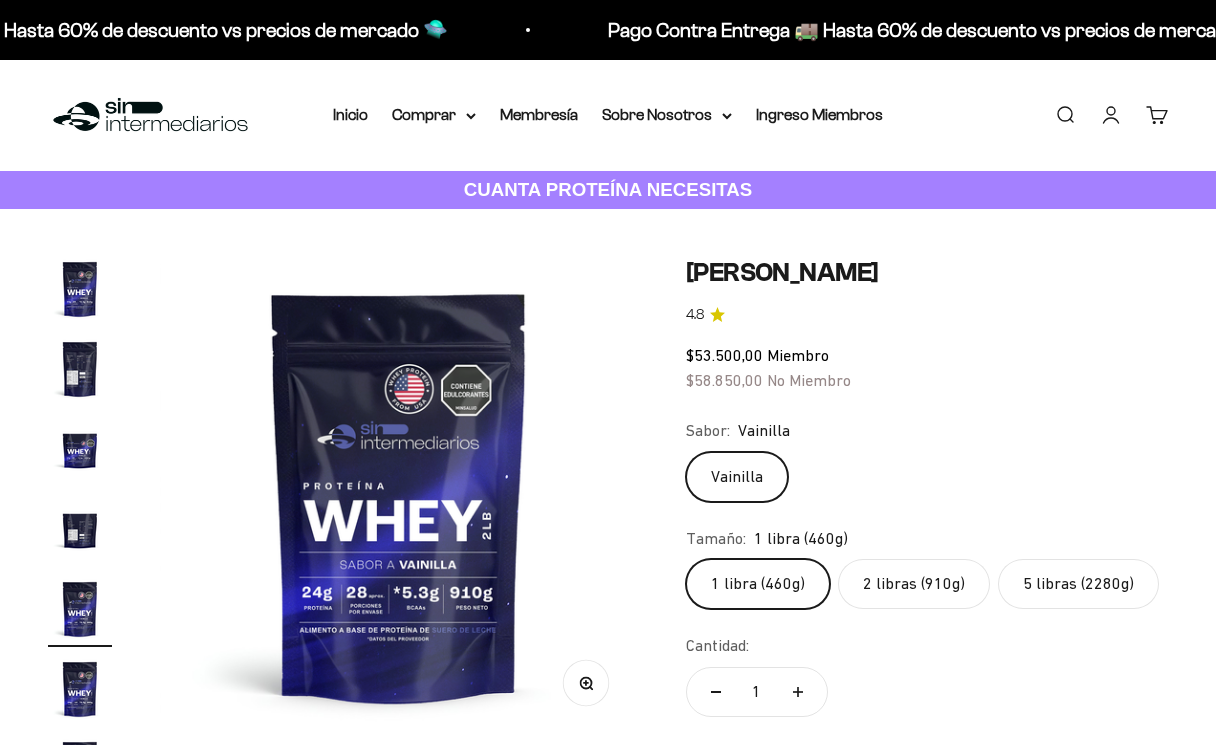 scroll, scrollTop: 2, scrollLeft: 0, axis: vertical 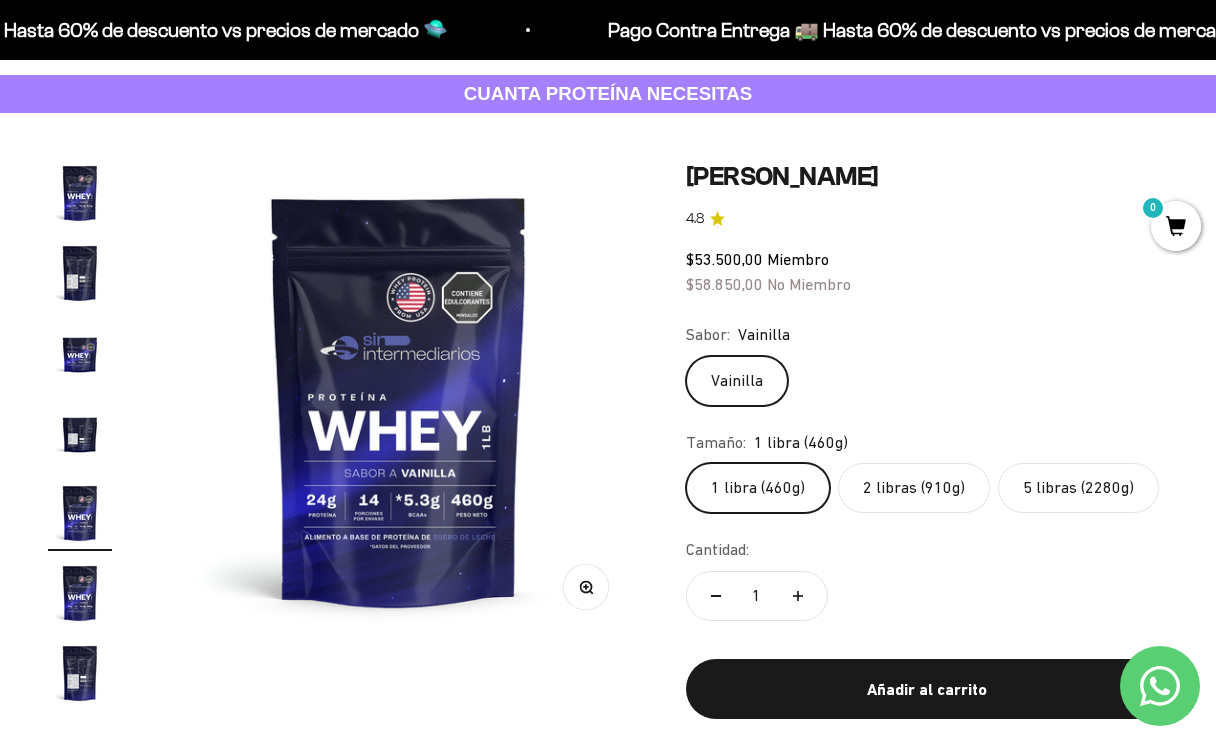 click on "5 libras (2280g)" 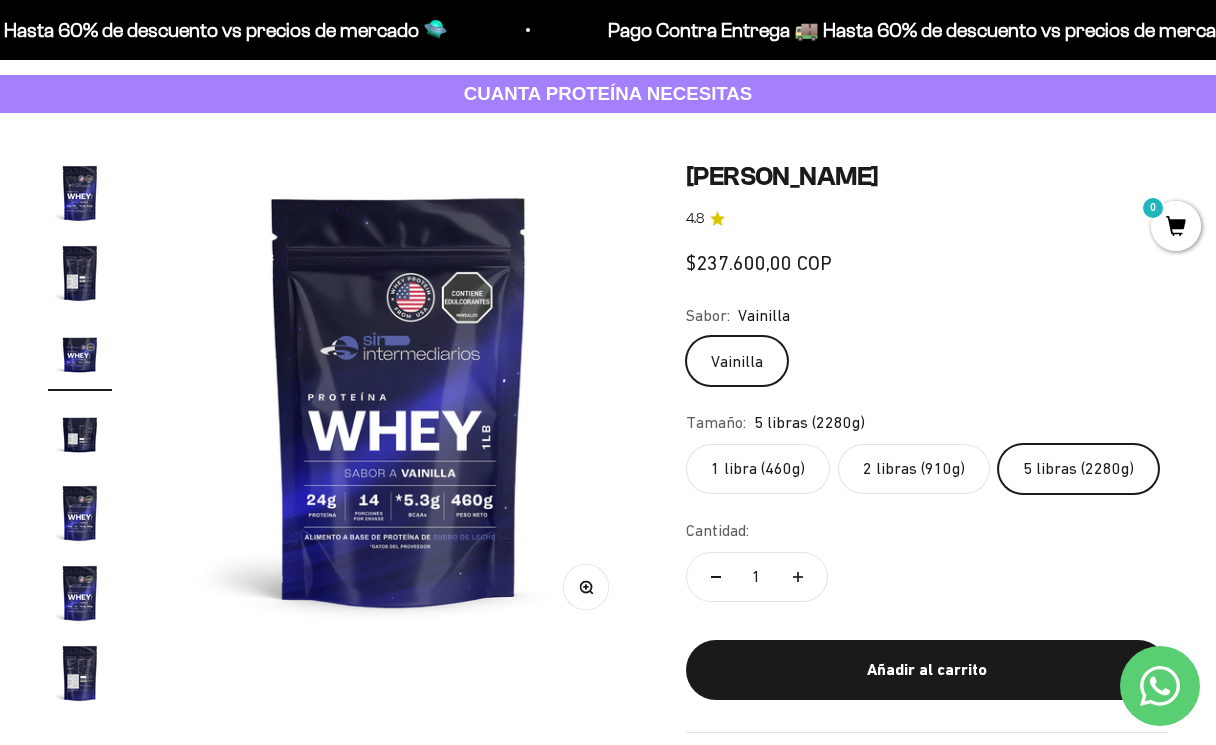 scroll, scrollTop: 0, scrollLeft: 979, axis: horizontal 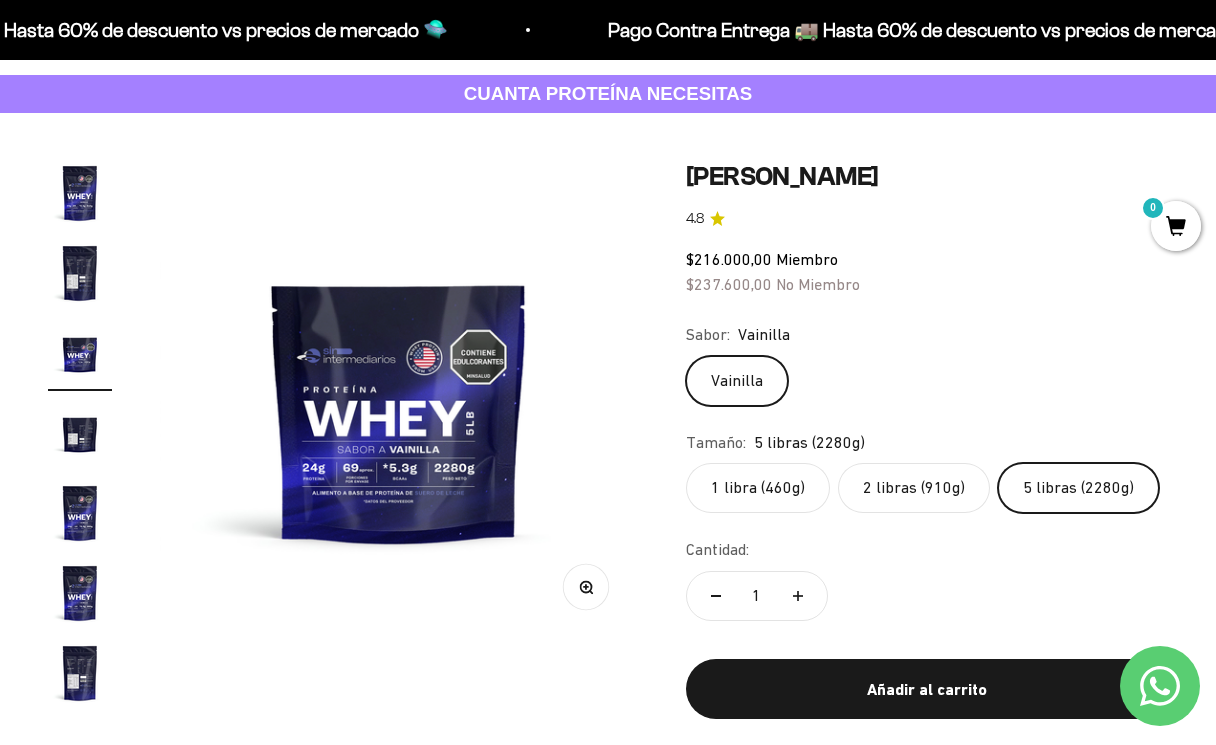 click on "2 libras (910g)" 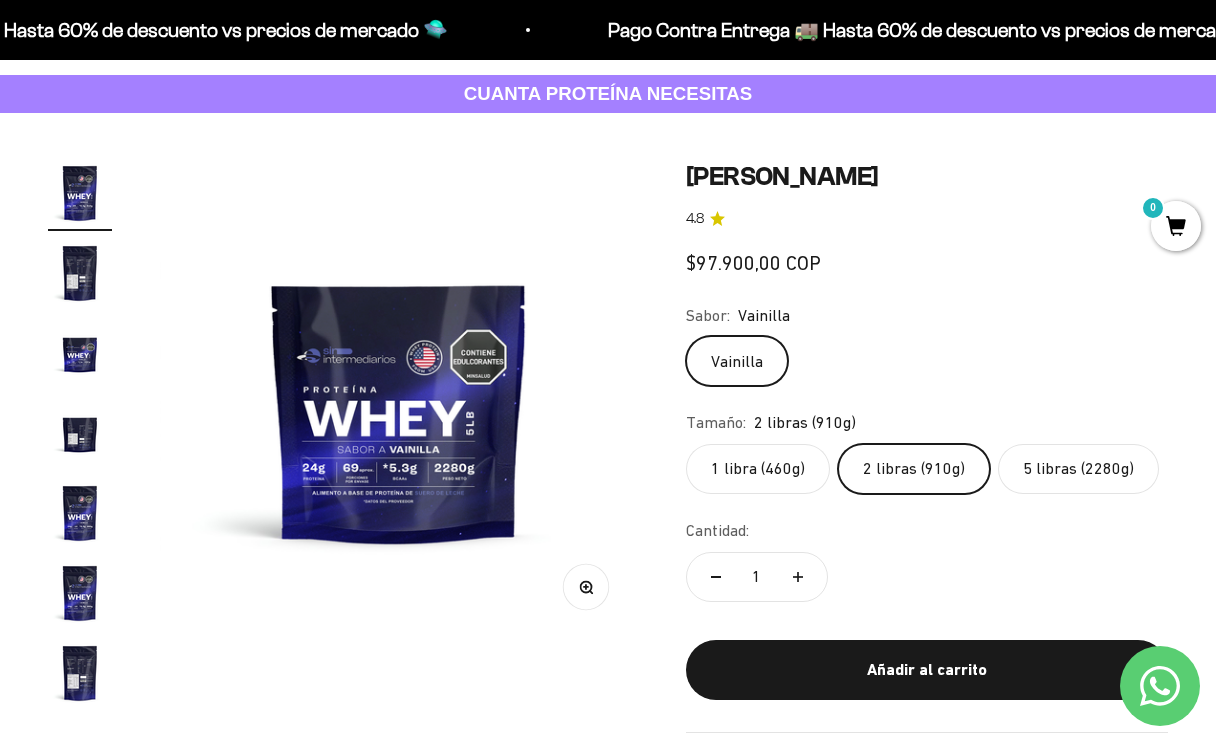 scroll, scrollTop: 0, scrollLeft: 0, axis: both 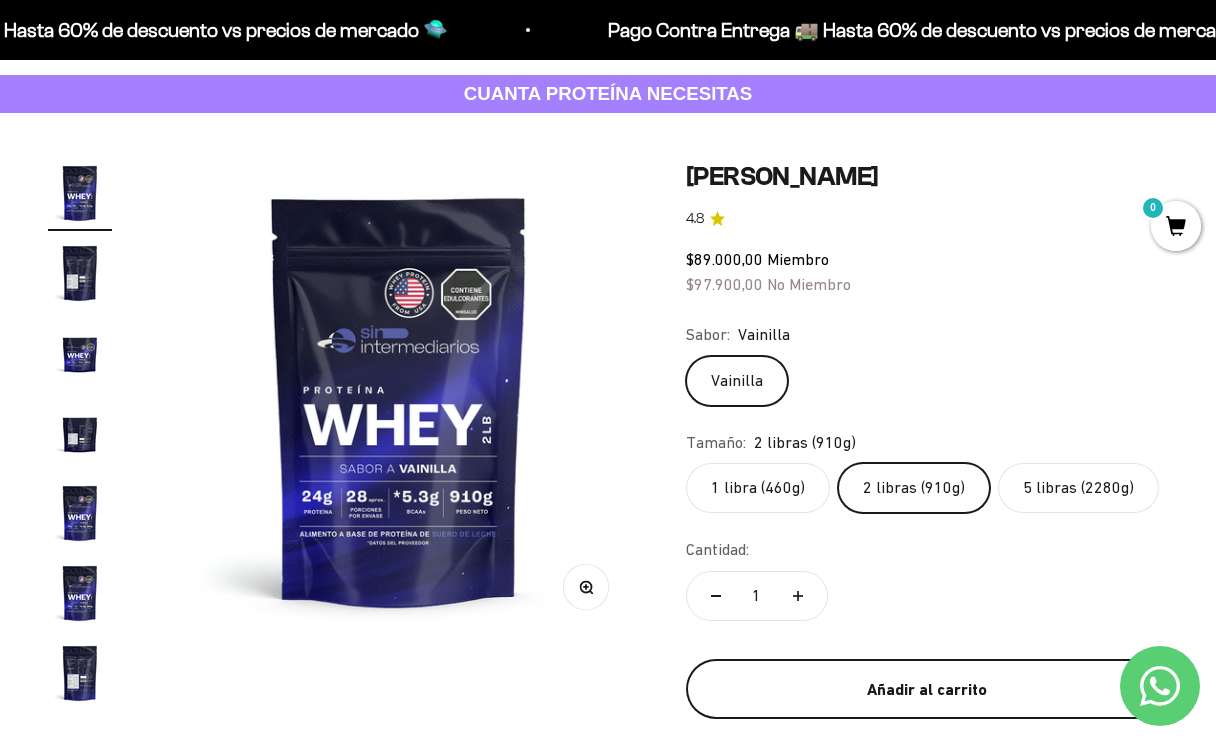 click on "Añadir al carrito" at bounding box center [927, 690] 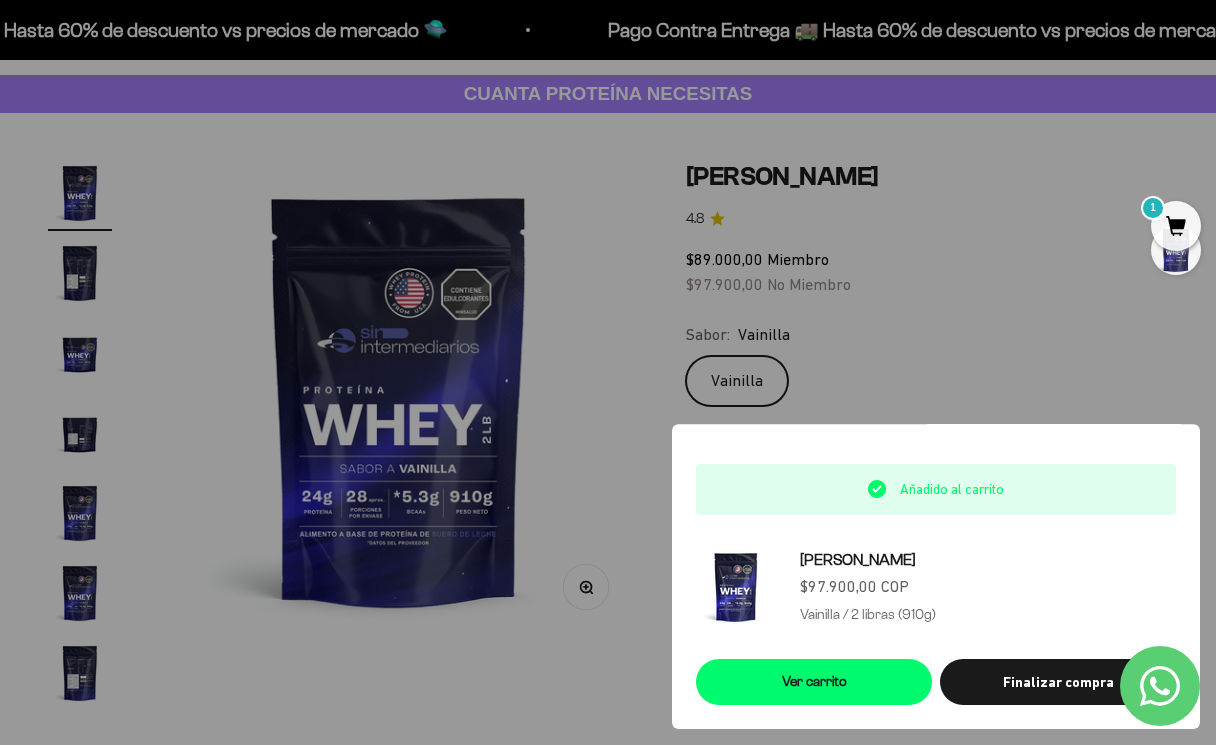 click at bounding box center (608, 372) 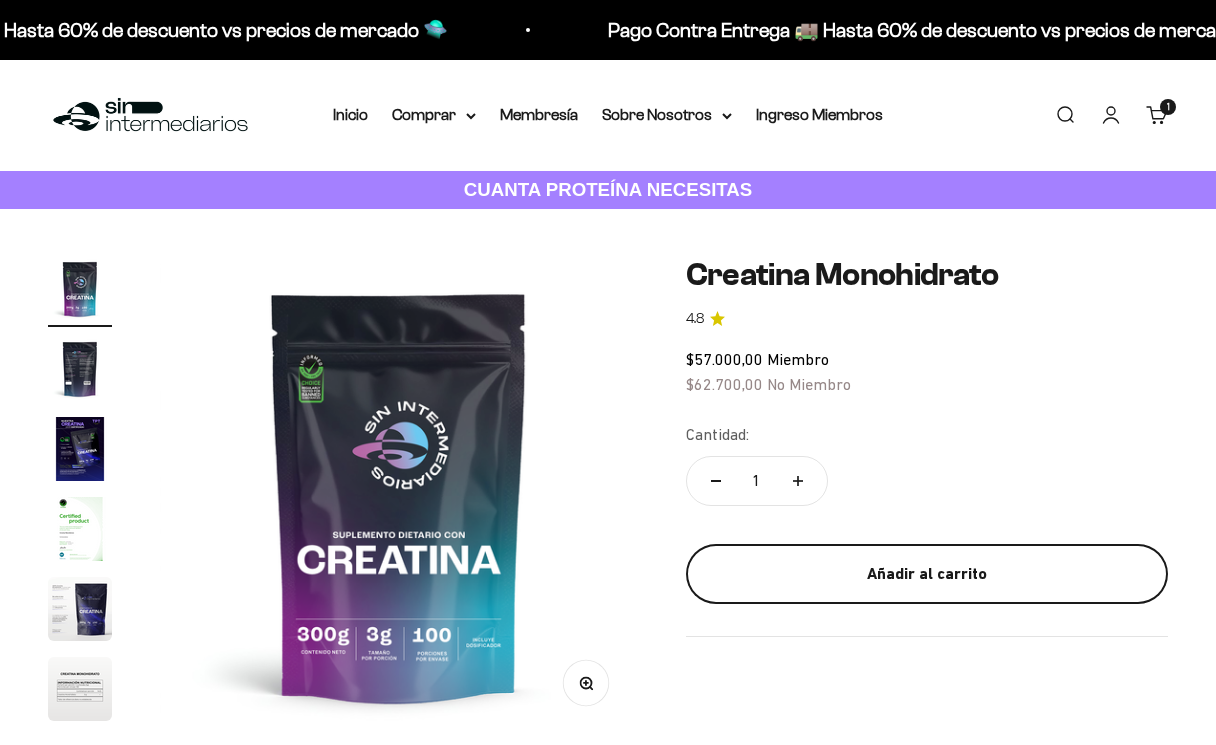 scroll, scrollTop: 0, scrollLeft: 0, axis: both 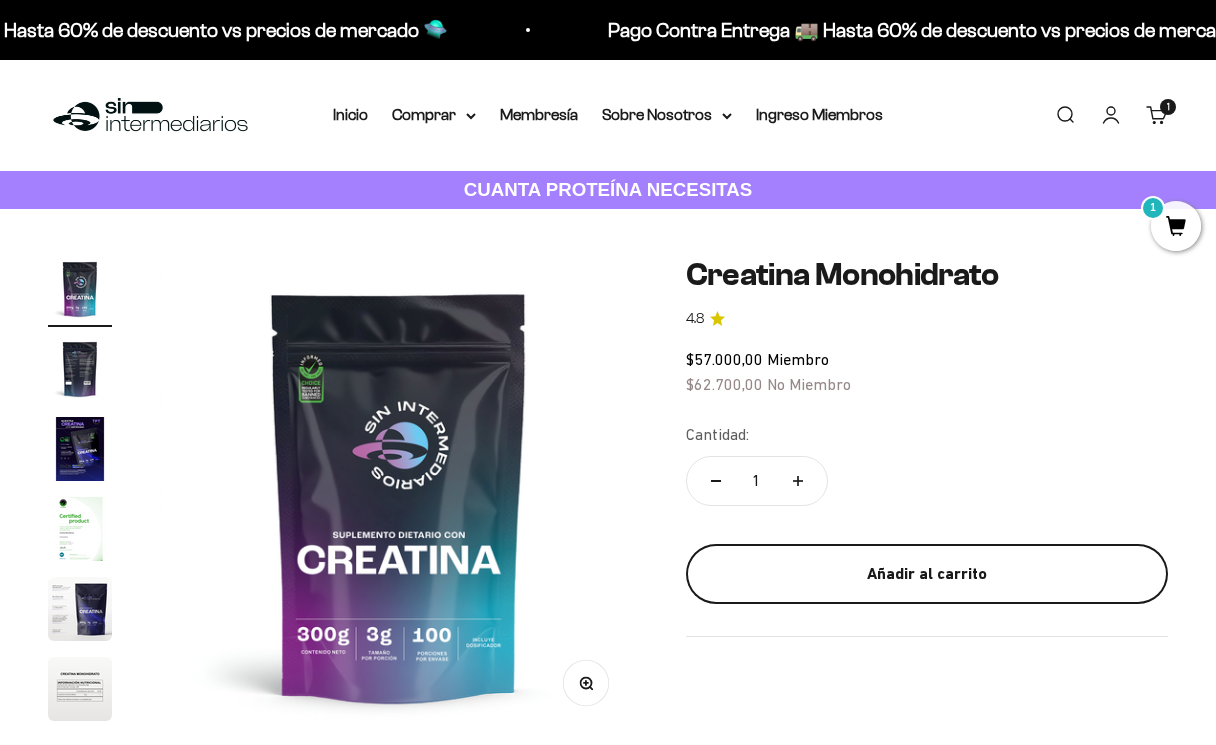 click on "Añadir al carrito" at bounding box center (927, 574) 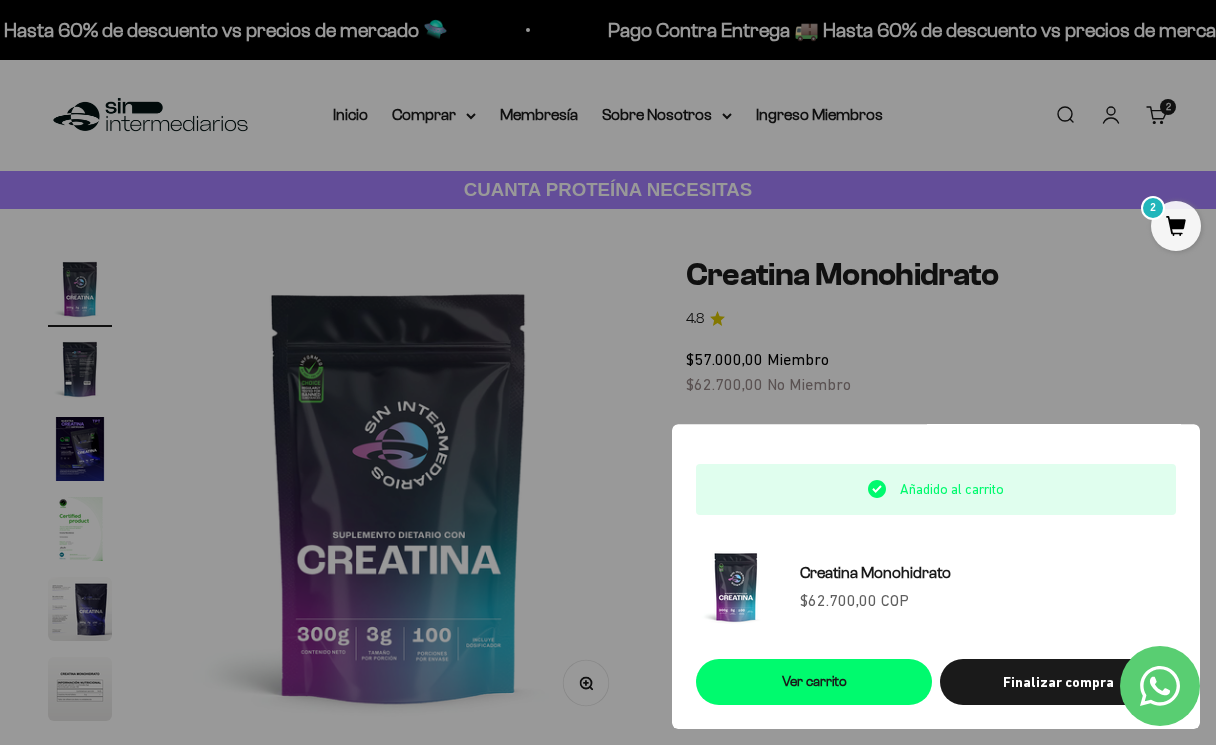 click at bounding box center (608, 372) 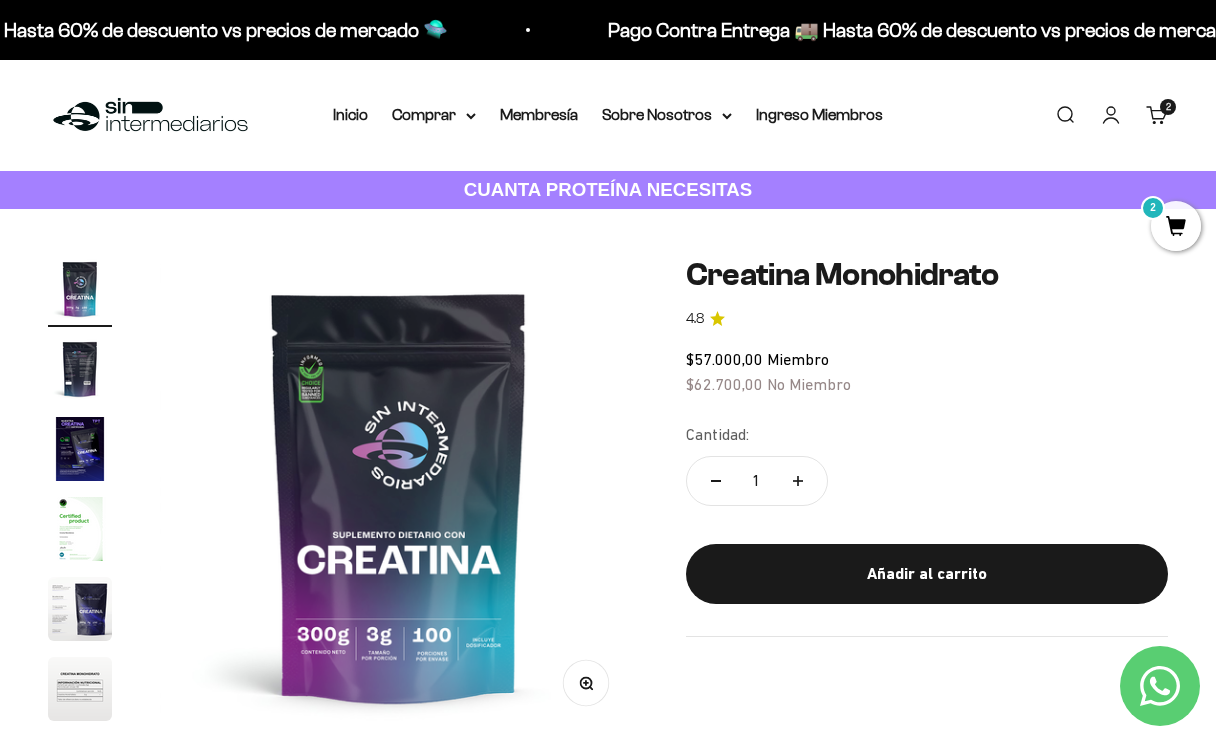 scroll, scrollTop: 0, scrollLeft: 0, axis: both 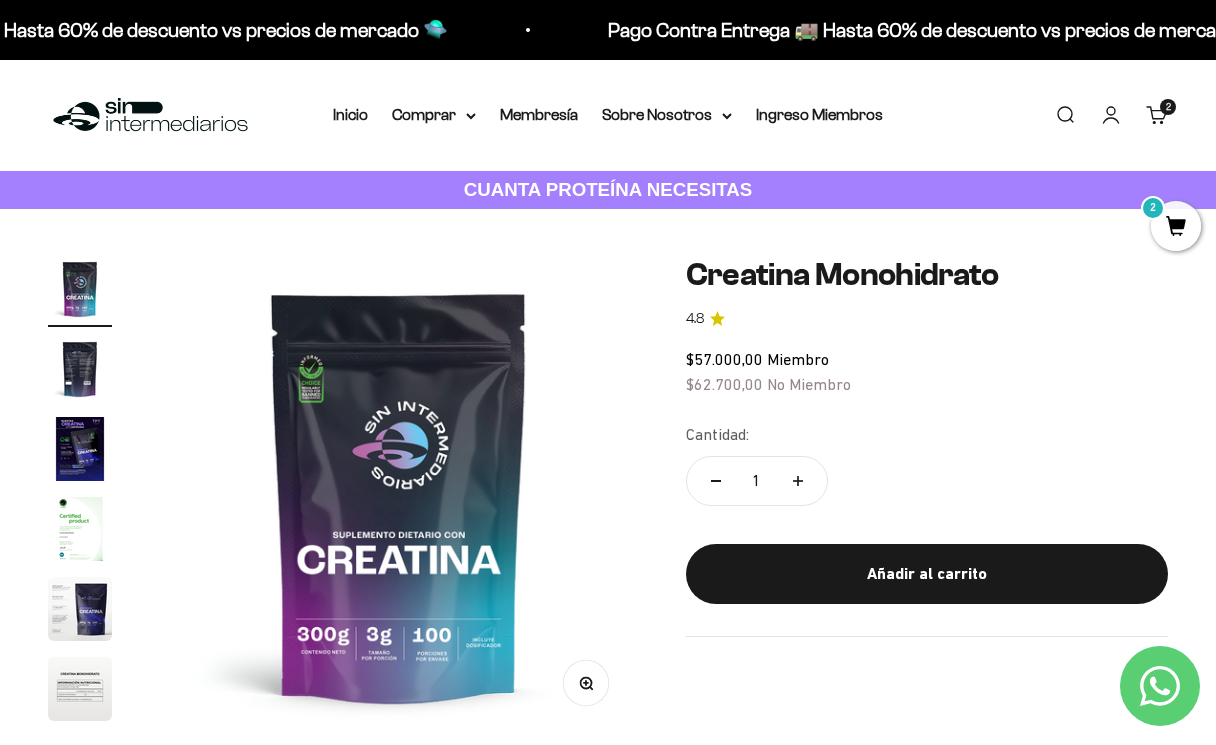click on "2" at bounding box center (1176, 226) 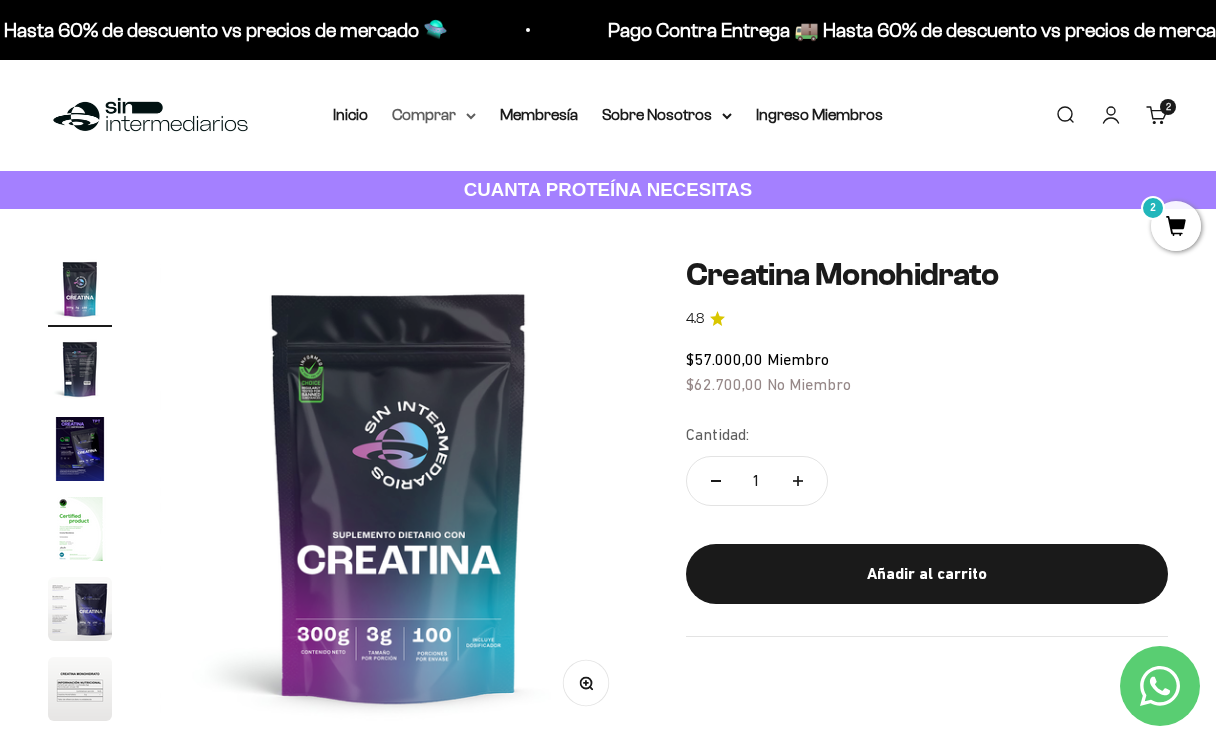 click on "Comprar" at bounding box center [434, 115] 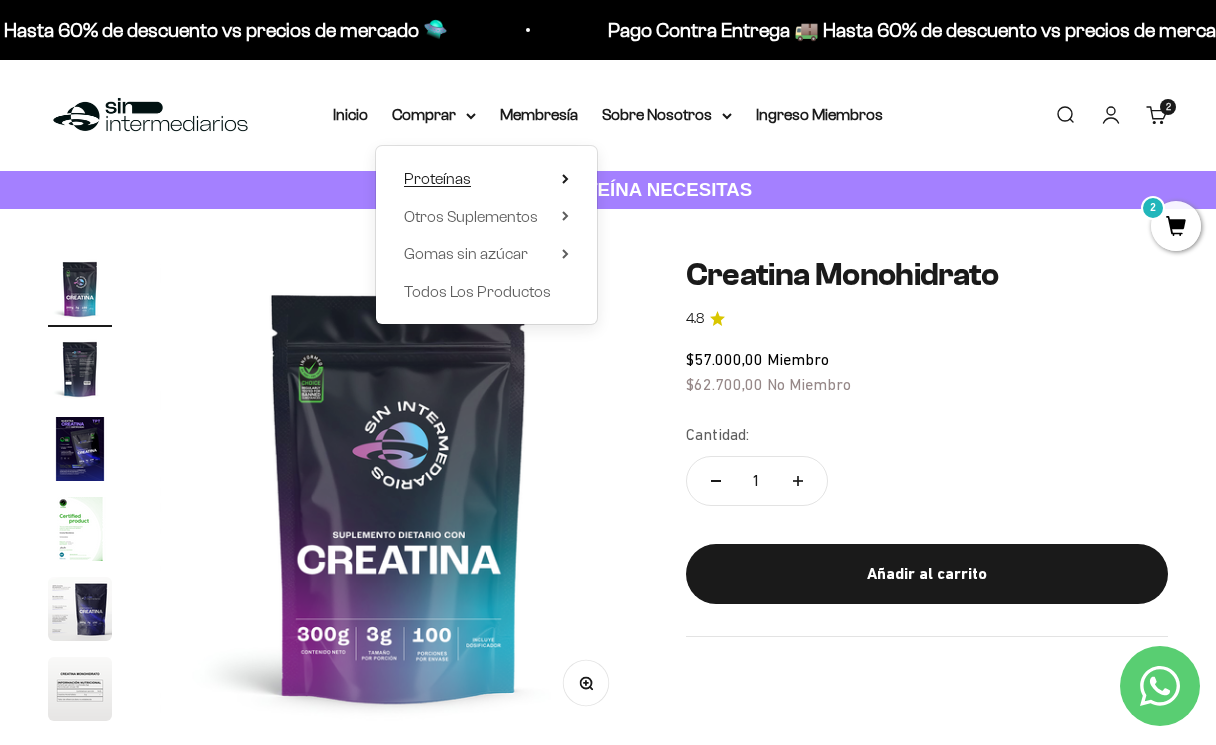 click on "Proteínas" at bounding box center (437, 179) 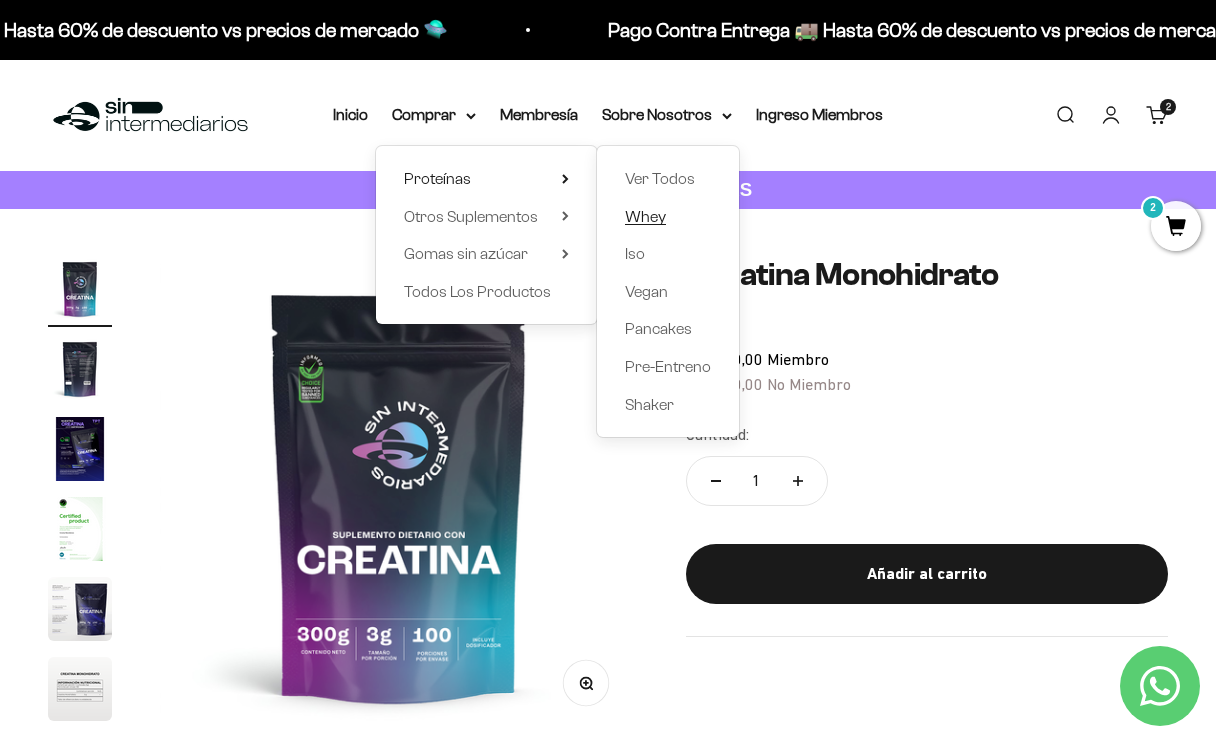 click on "Whey" at bounding box center [645, 216] 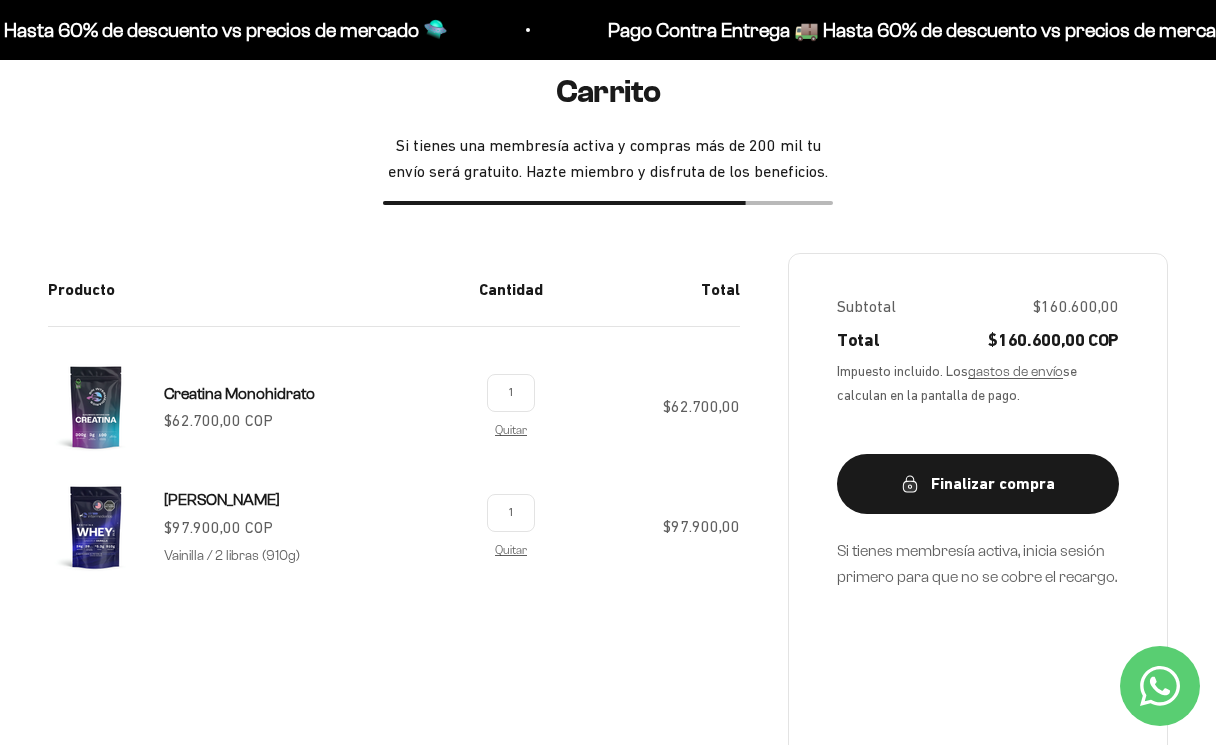 scroll, scrollTop: 197, scrollLeft: 0, axis: vertical 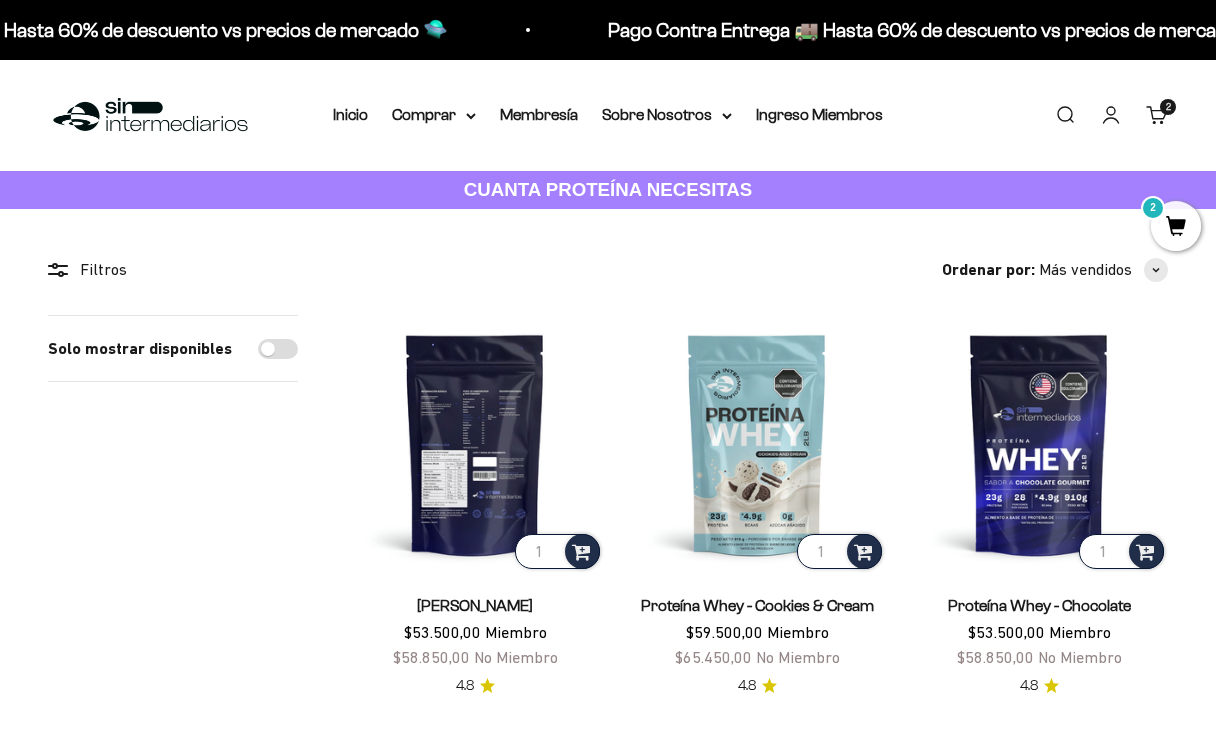 click at bounding box center [475, 444] 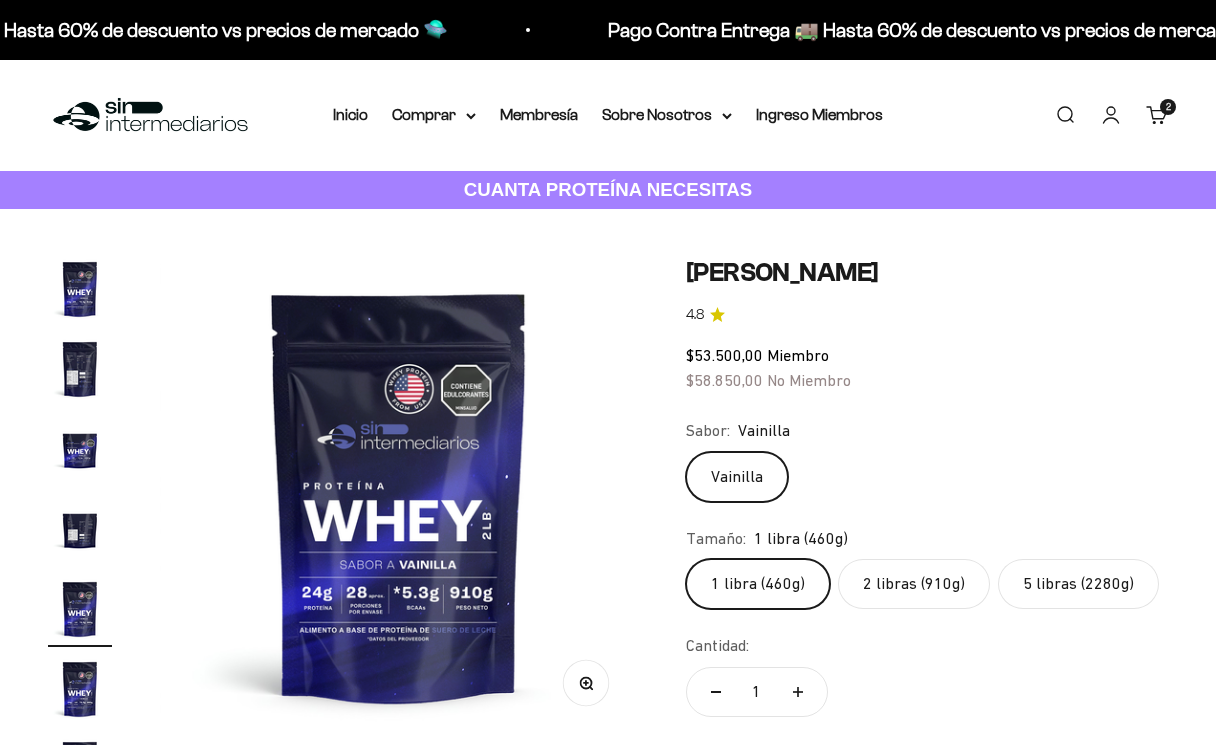 scroll, scrollTop: 0, scrollLeft: 0, axis: both 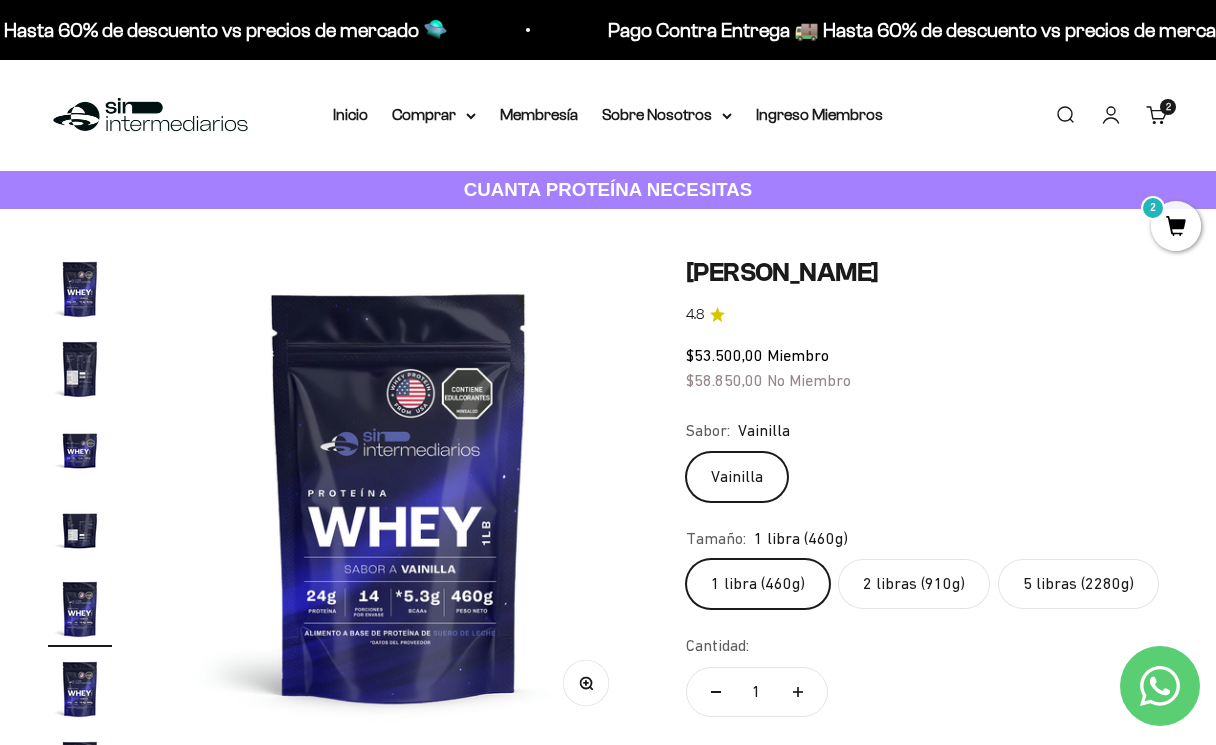 click on "2 libras (910g)" 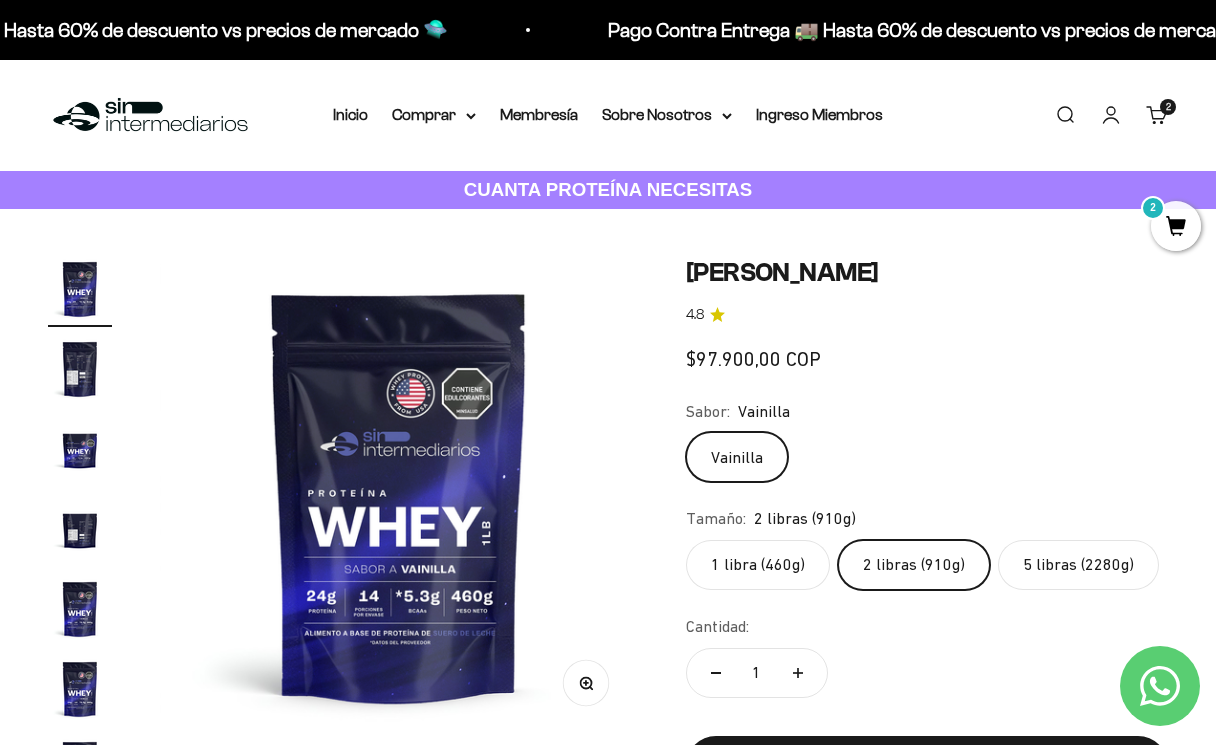 scroll, scrollTop: 0, scrollLeft: 0, axis: both 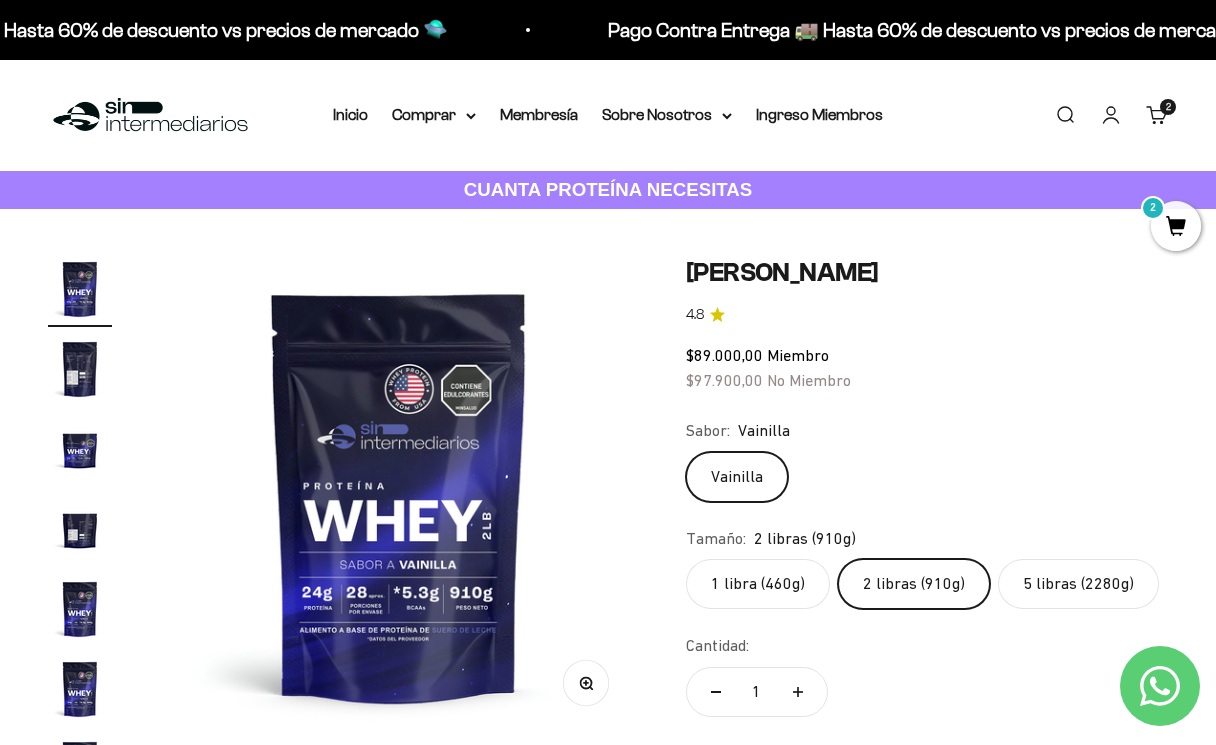 click on "2" at bounding box center (1176, 226) 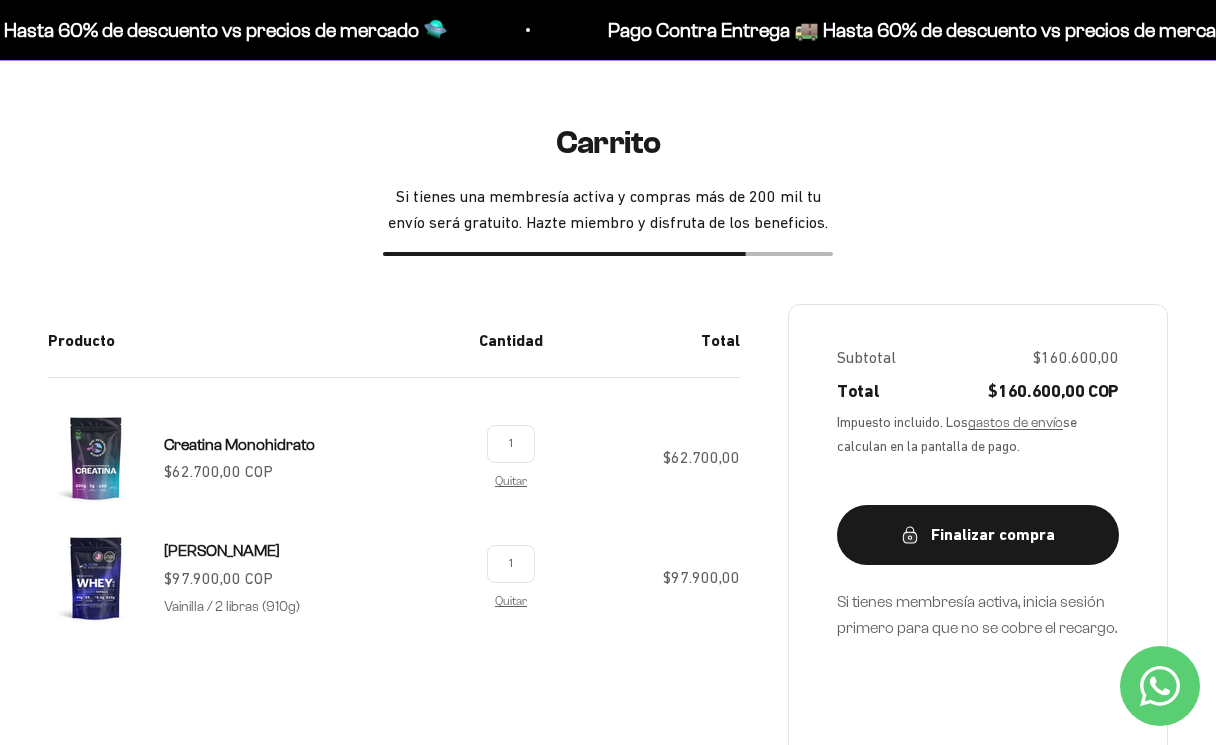 scroll, scrollTop: 148, scrollLeft: 0, axis: vertical 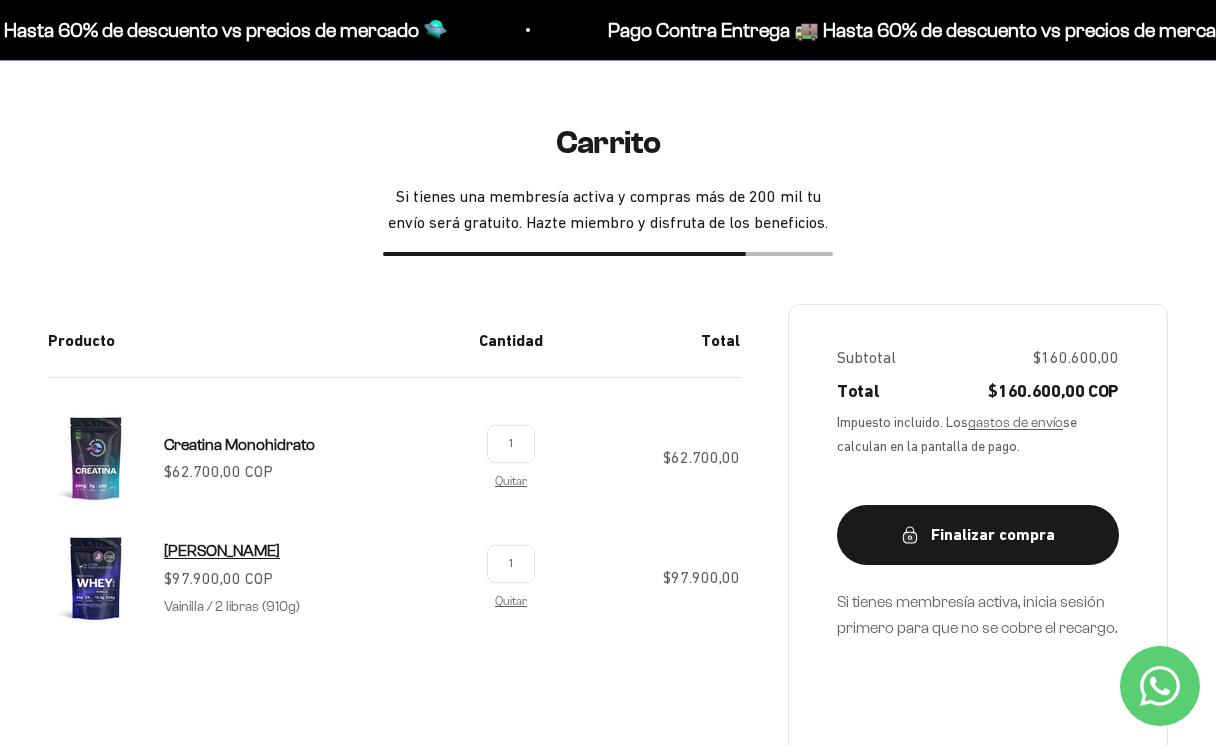 click on "[PERSON_NAME]" at bounding box center [222, 550] 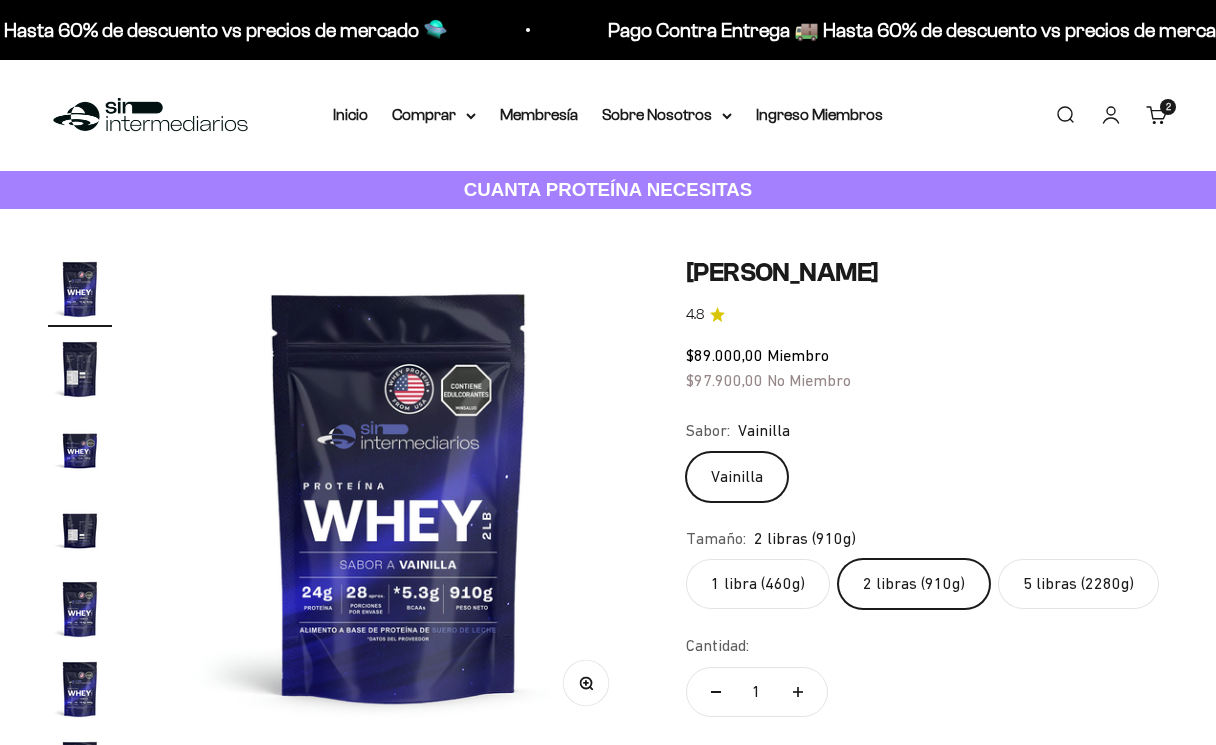 scroll, scrollTop: 0, scrollLeft: 0, axis: both 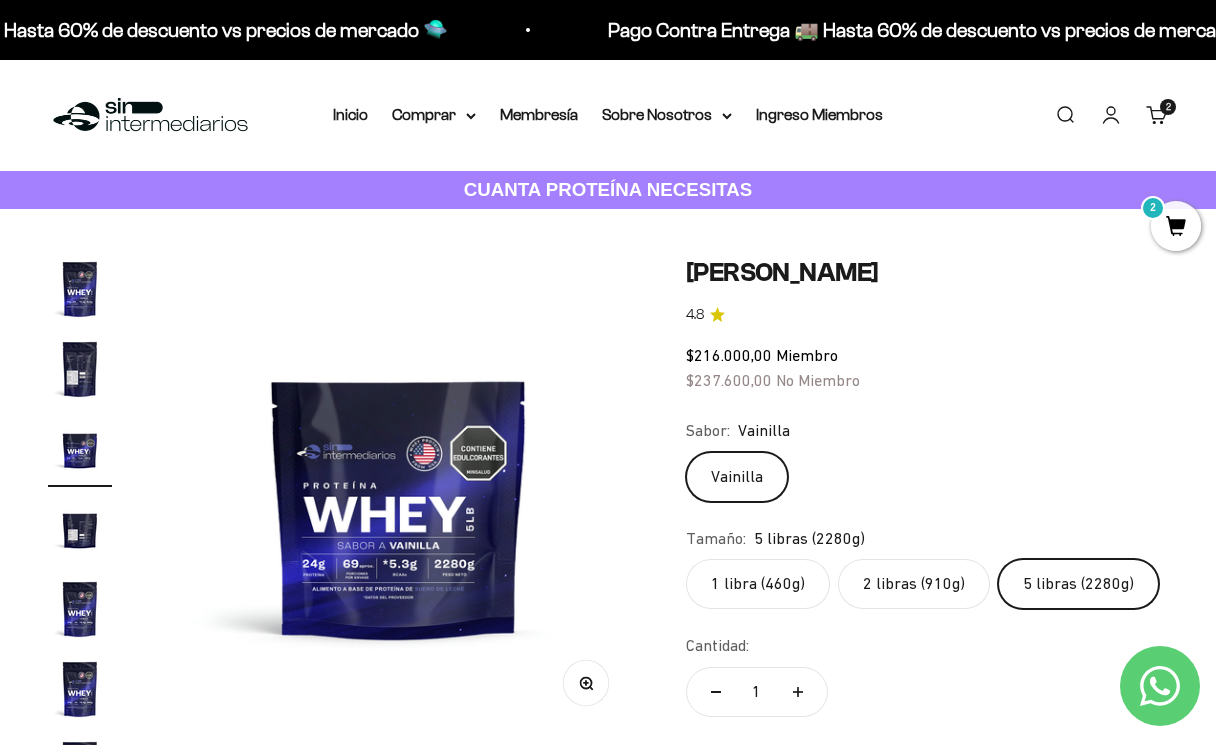 click on "2 libras (910g)" 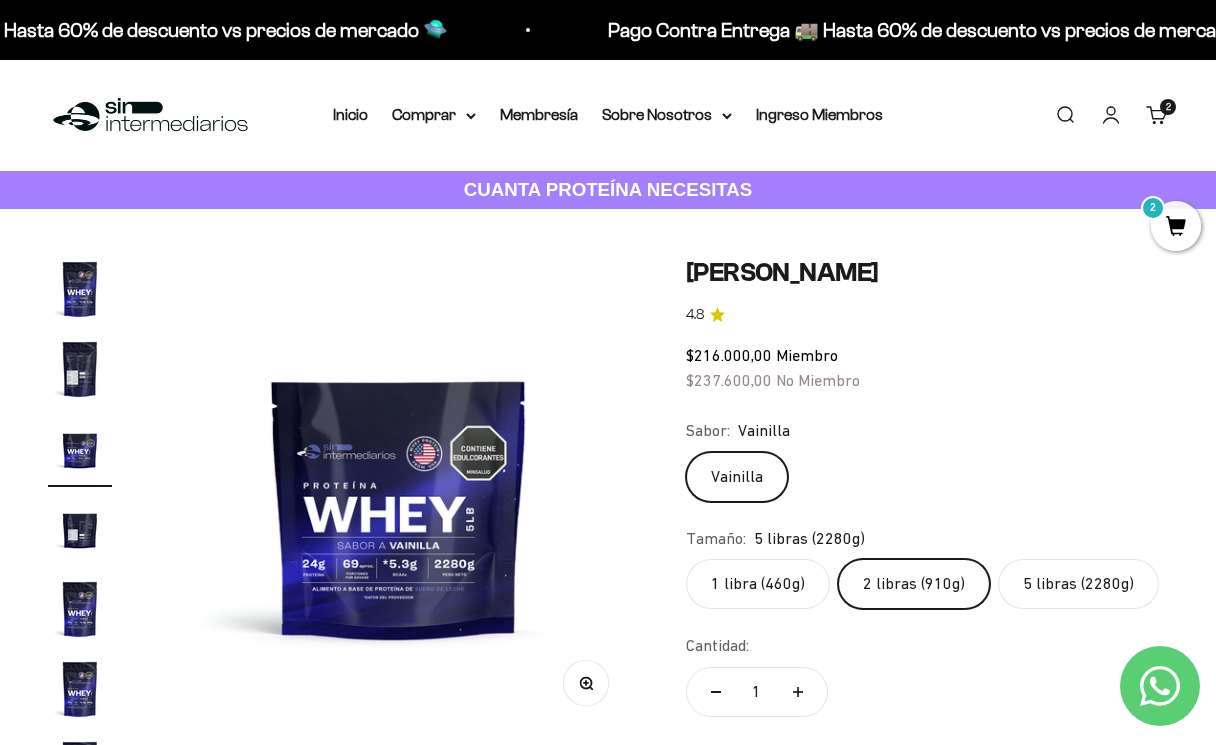 scroll, scrollTop: 0, scrollLeft: 0, axis: both 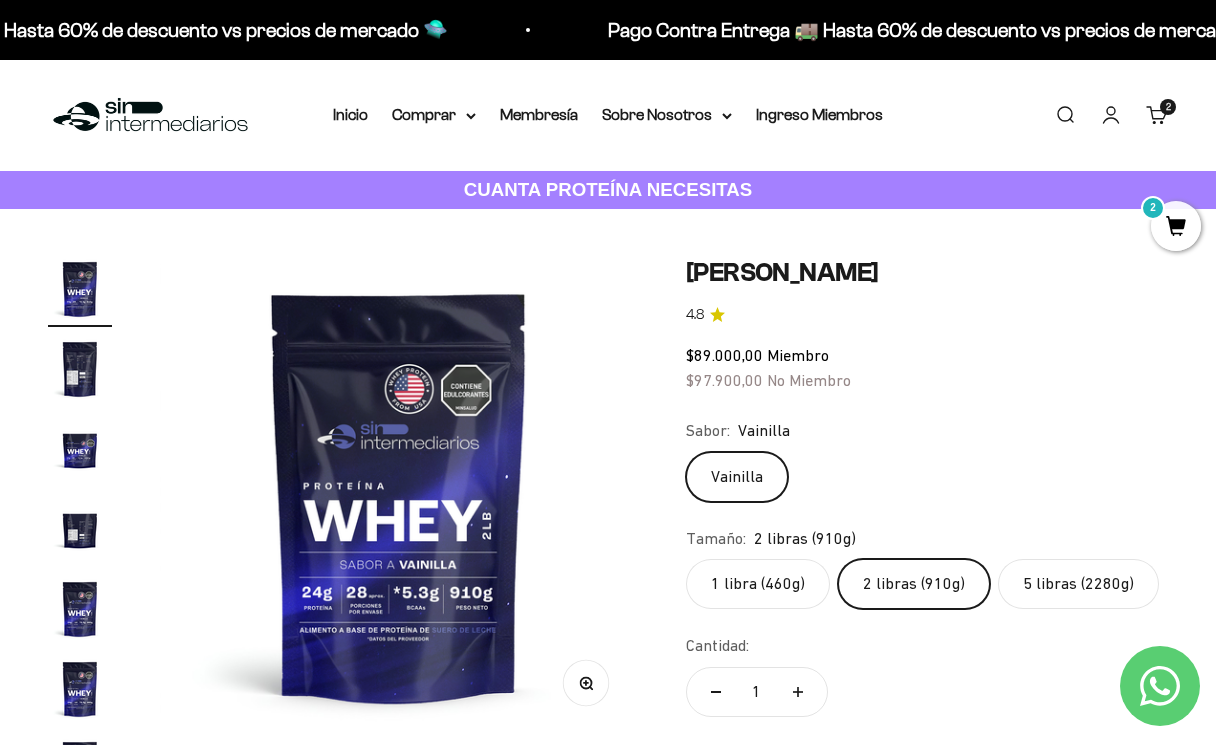 click on "5 libras (2280g)" 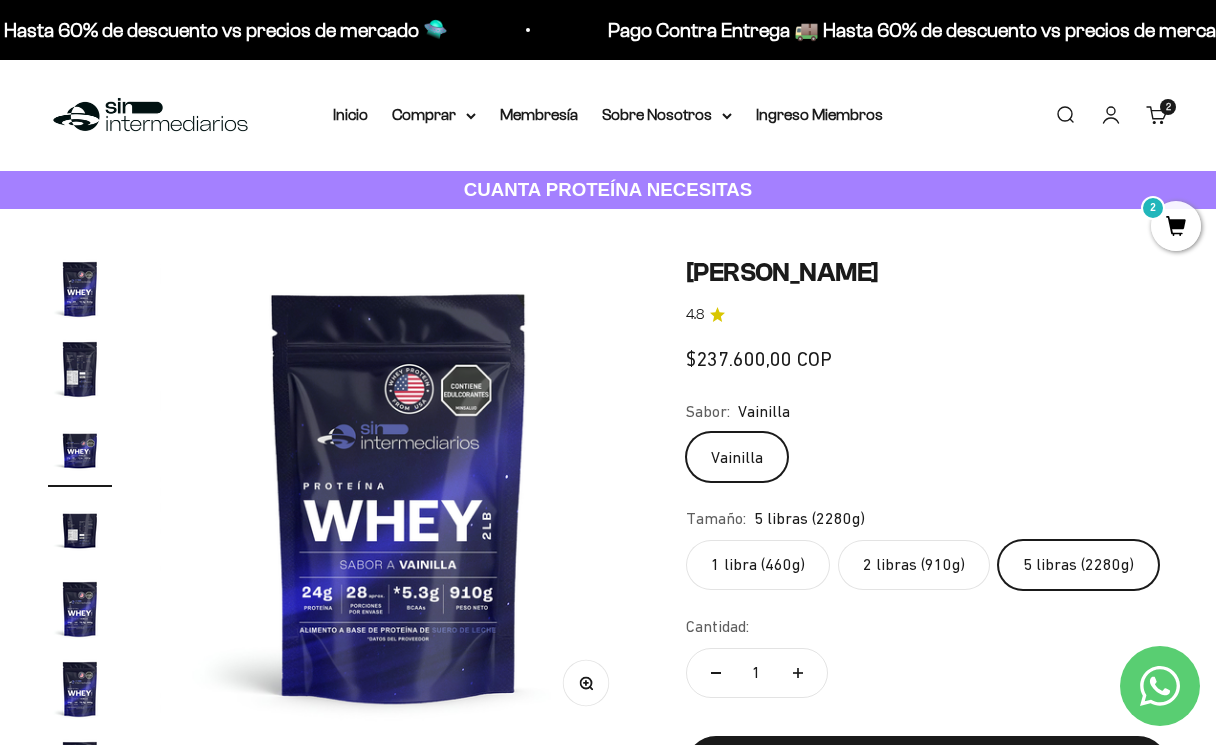scroll, scrollTop: 0, scrollLeft: 979, axis: horizontal 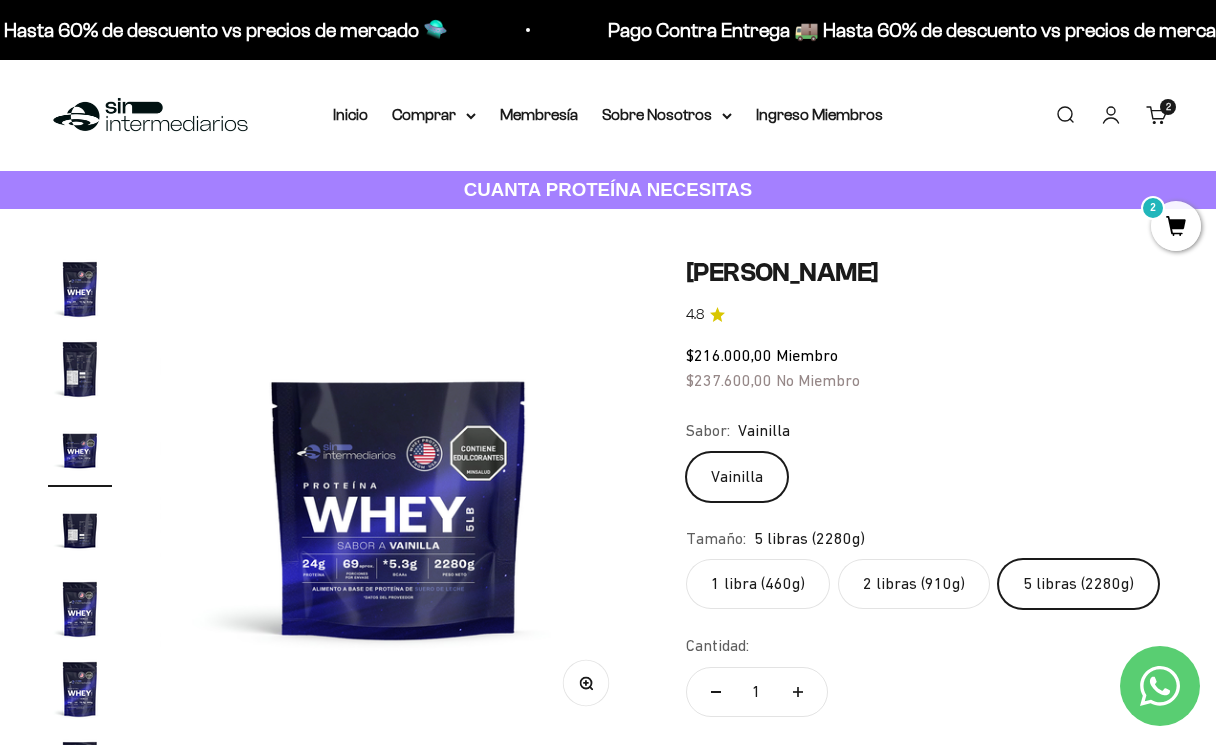 click on "2 libras (910g)" 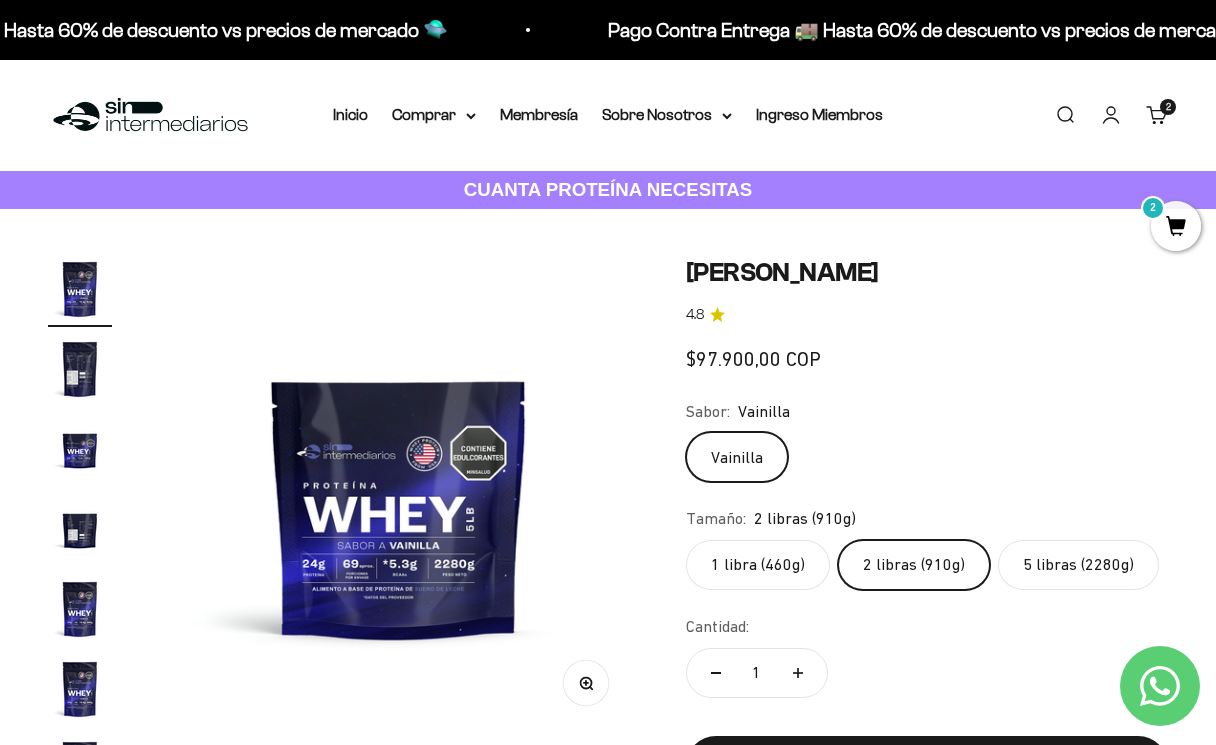 scroll, scrollTop: 0, scrollLeft: 0, axis: both 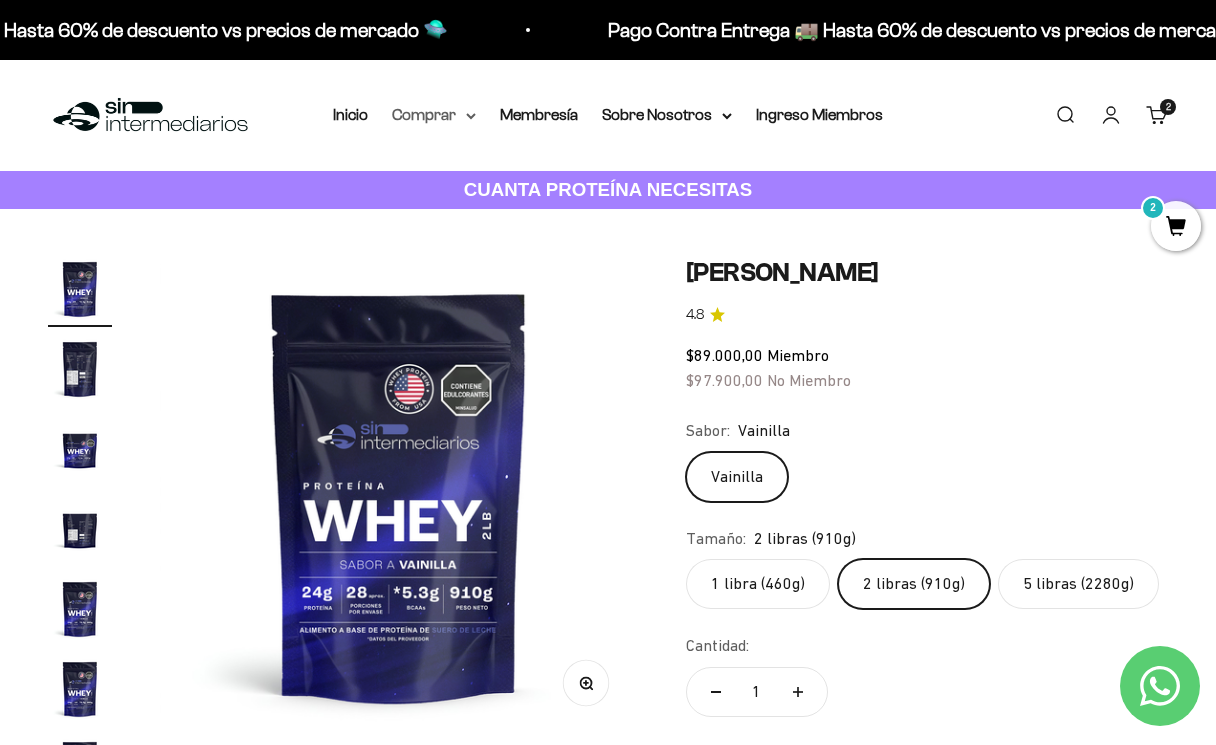 click on "Comprar" at bounding box center [434, 115] 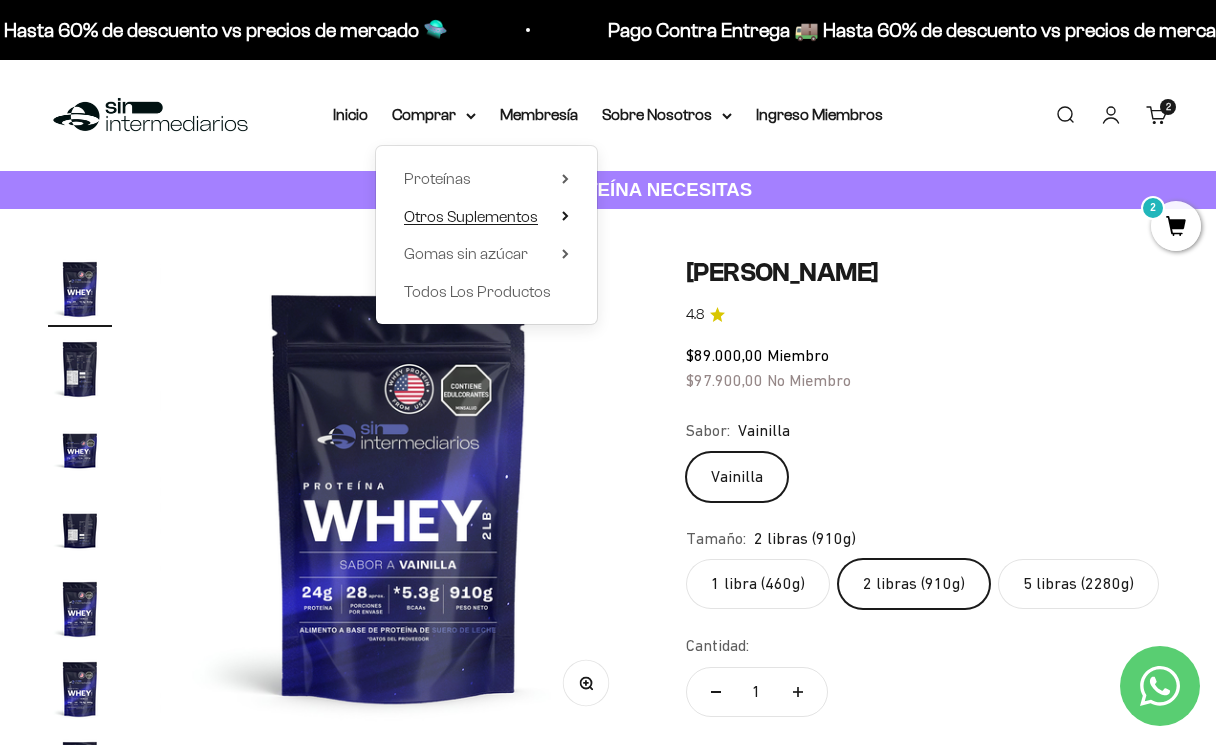 click on "Otros Suplementos" at bounding box center (471, 216) 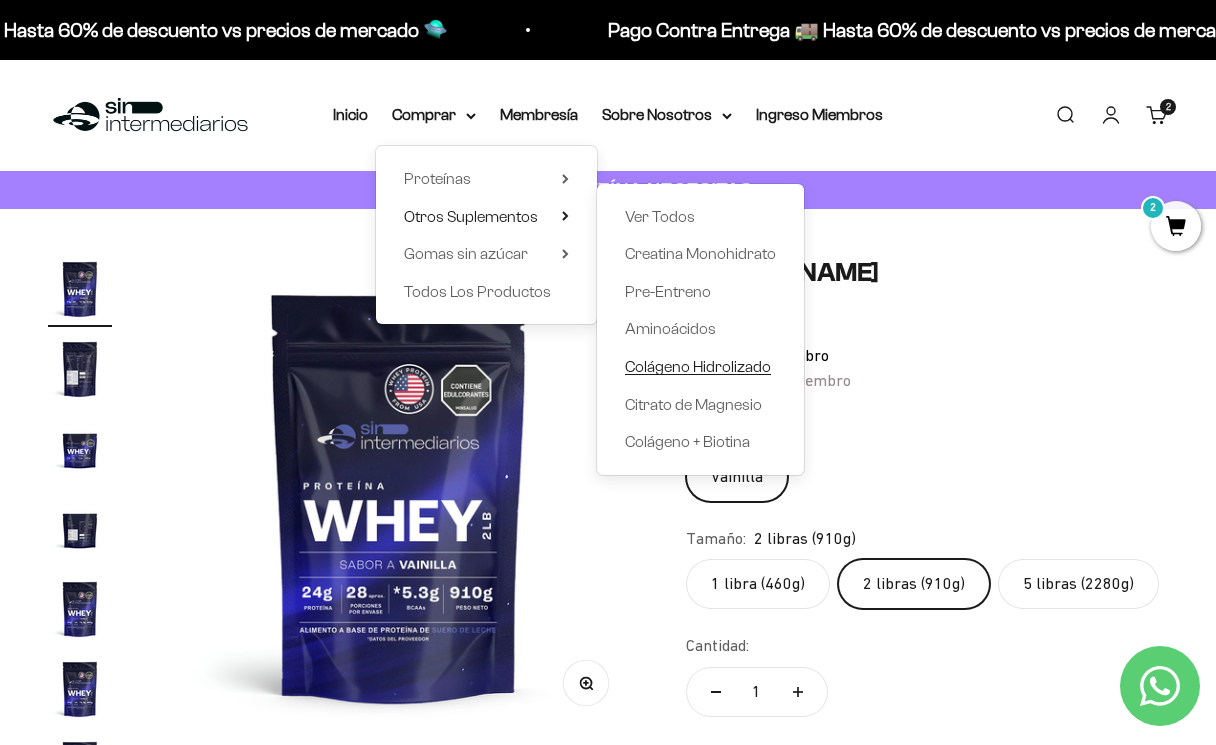 click on "Colágeno Hidrolizado" at bounding box center [698, 366] 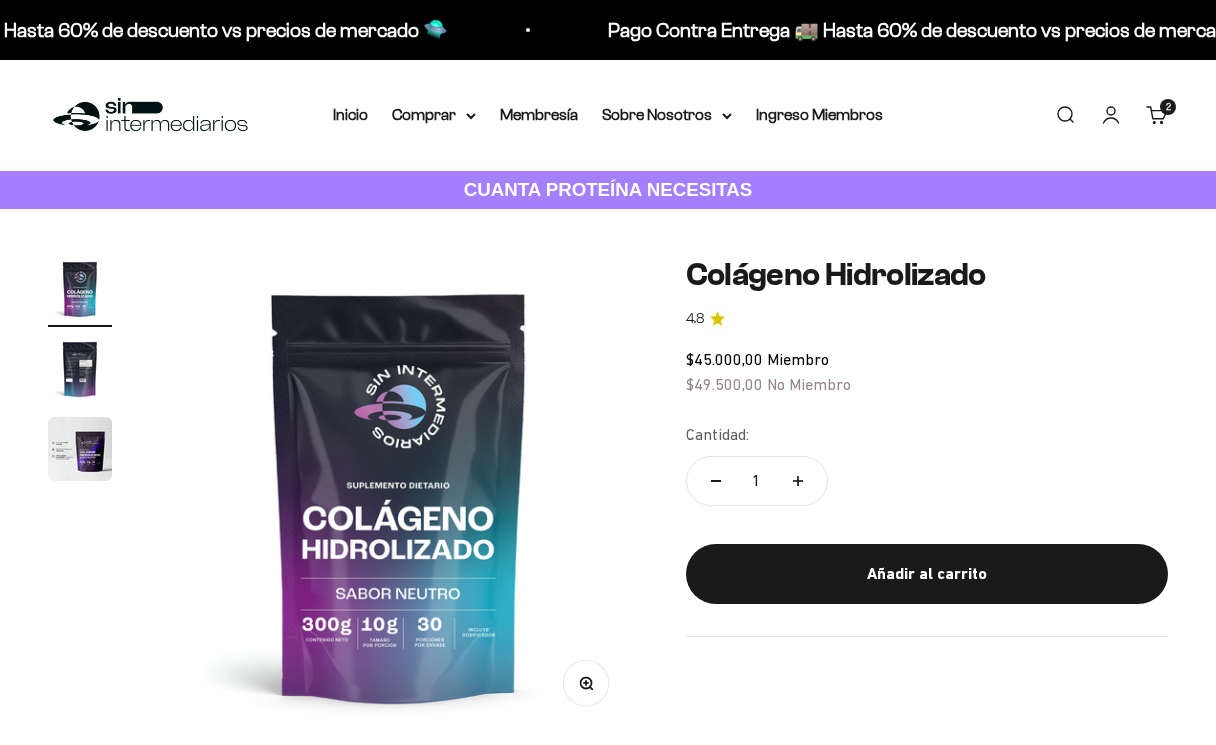 scroll, scrollTop: 0, scrollLeft: 0, axis: both 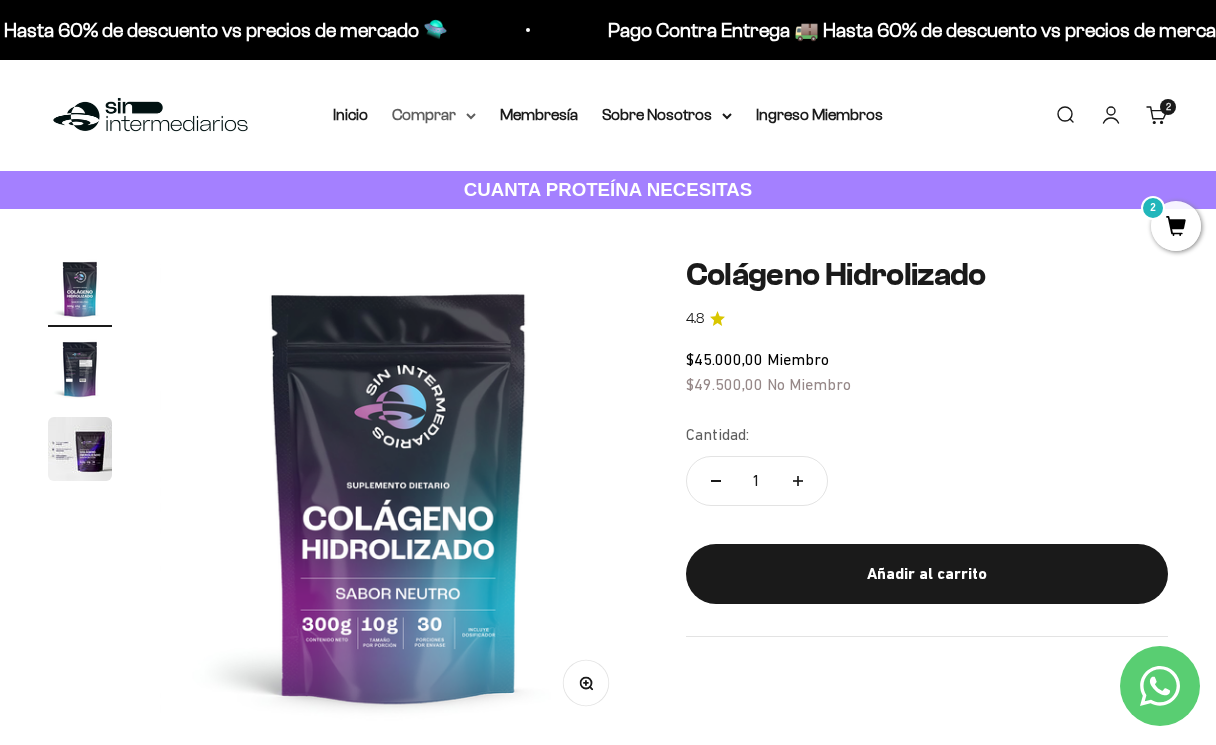 click on "Comprar" at bounding box center [434, 115] 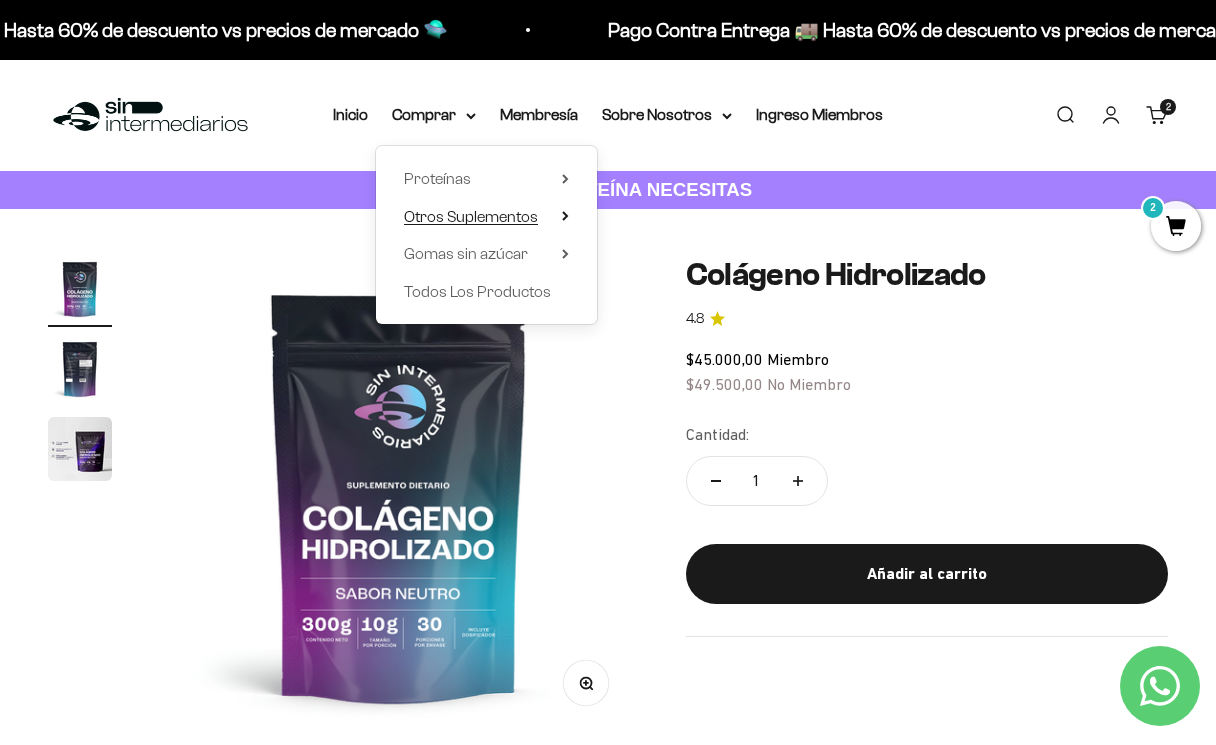 click on "Otros Suplementos" at bounding box center (471, 216) 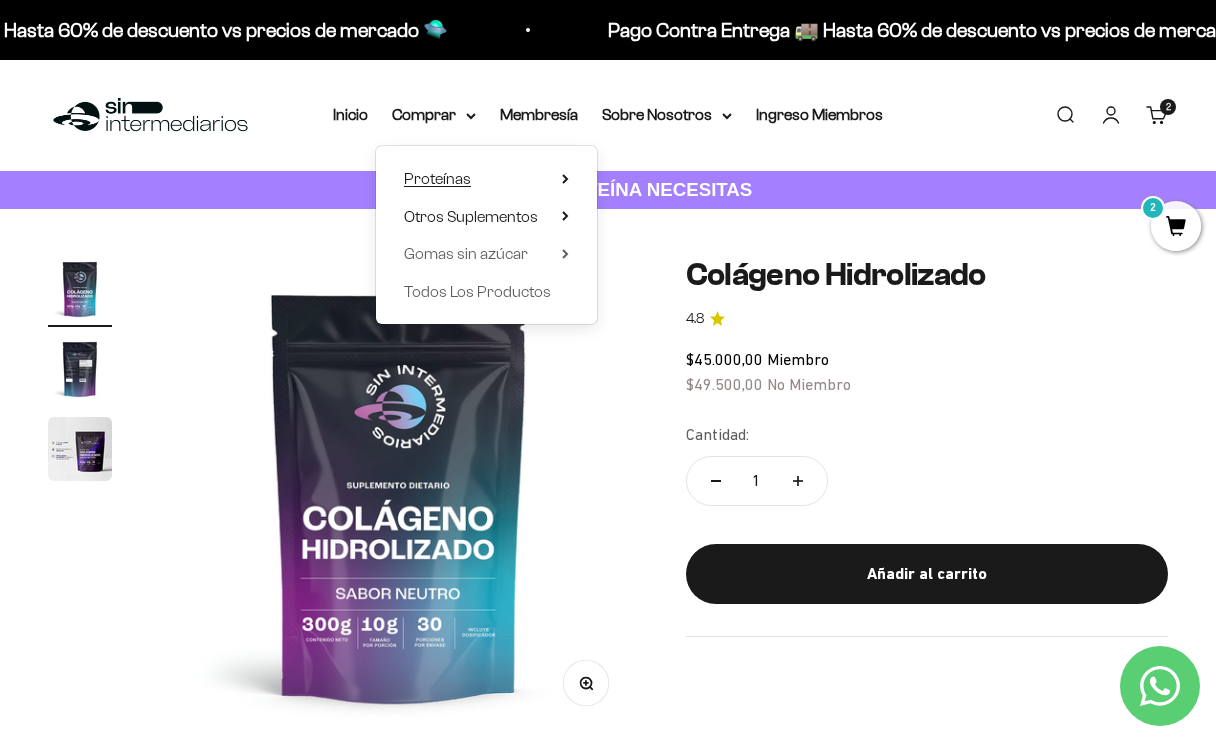 click on "Proteínas" at bounding box center (437, 178) 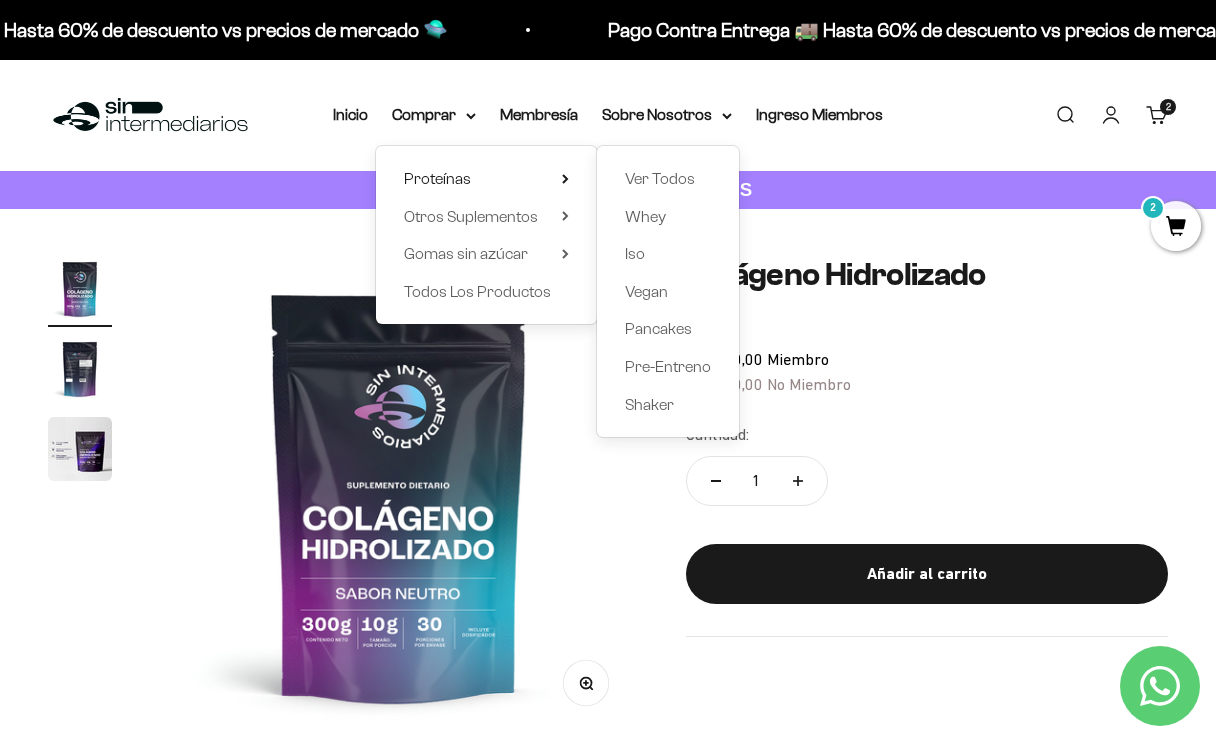 click at bounding box center [399, 496] 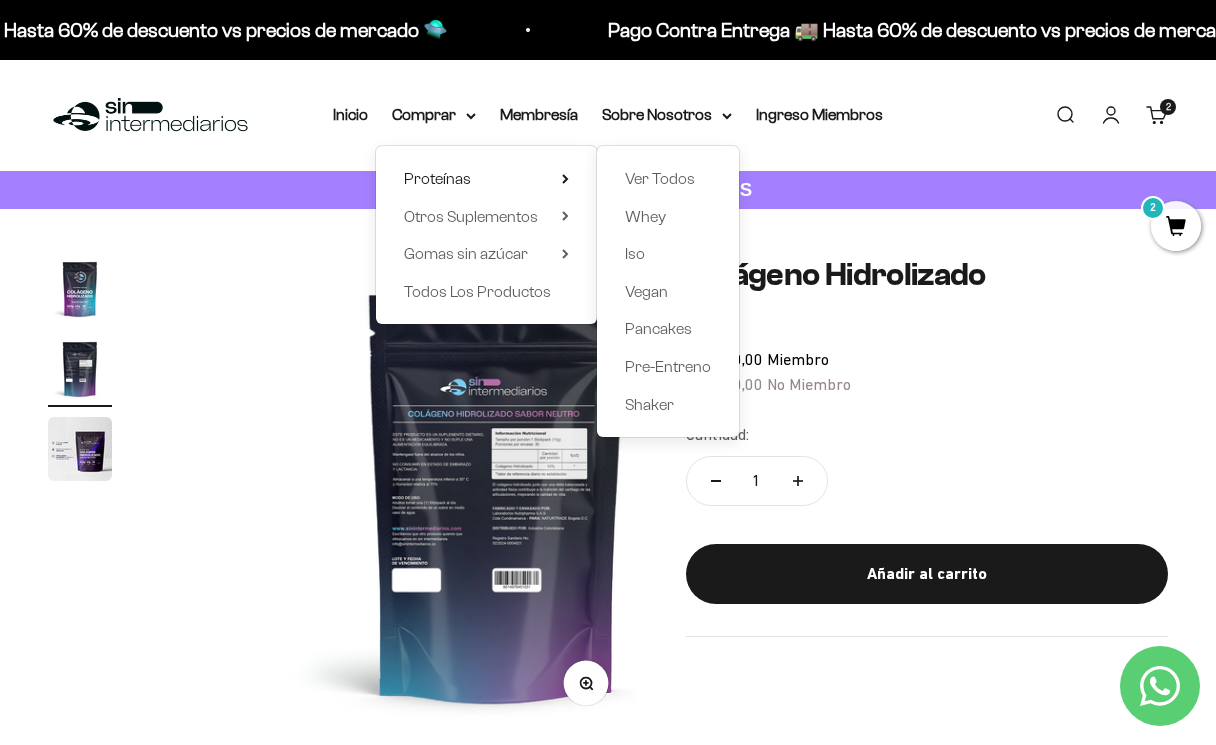 scroll, scrollTop: 0, scrollLeft: 490, axis: horizontal 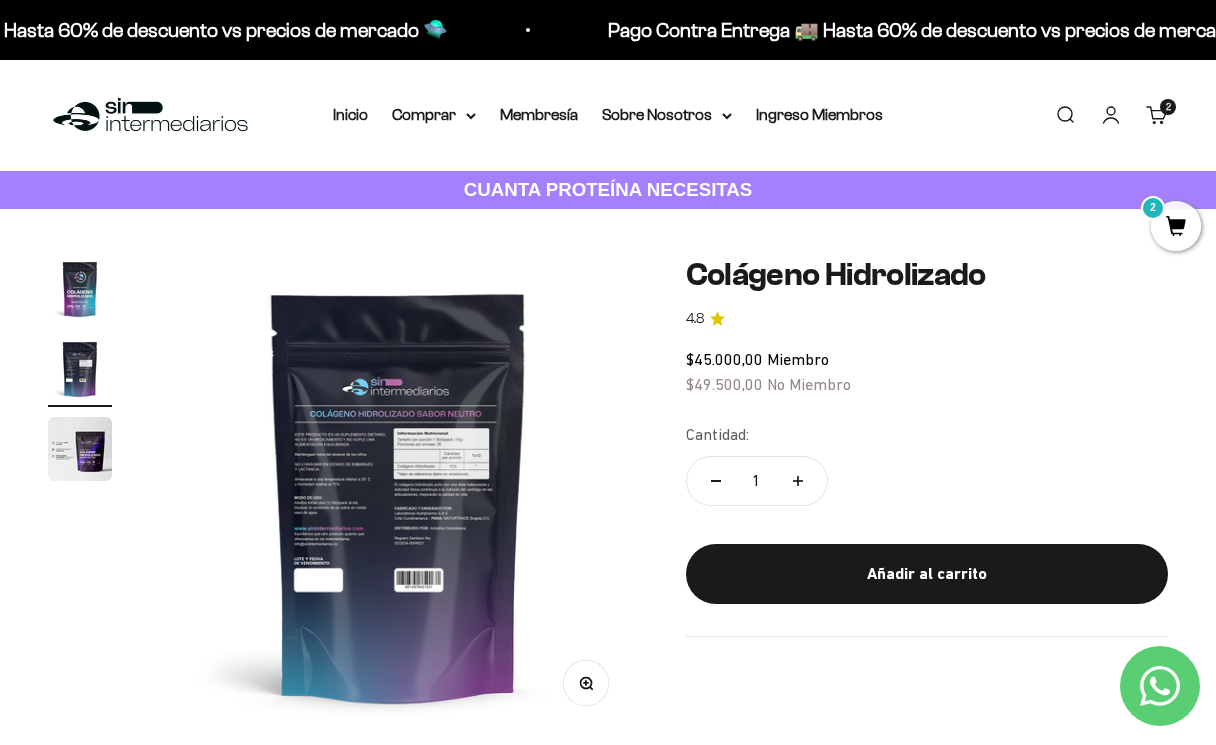 click on "Cantidad:
1" 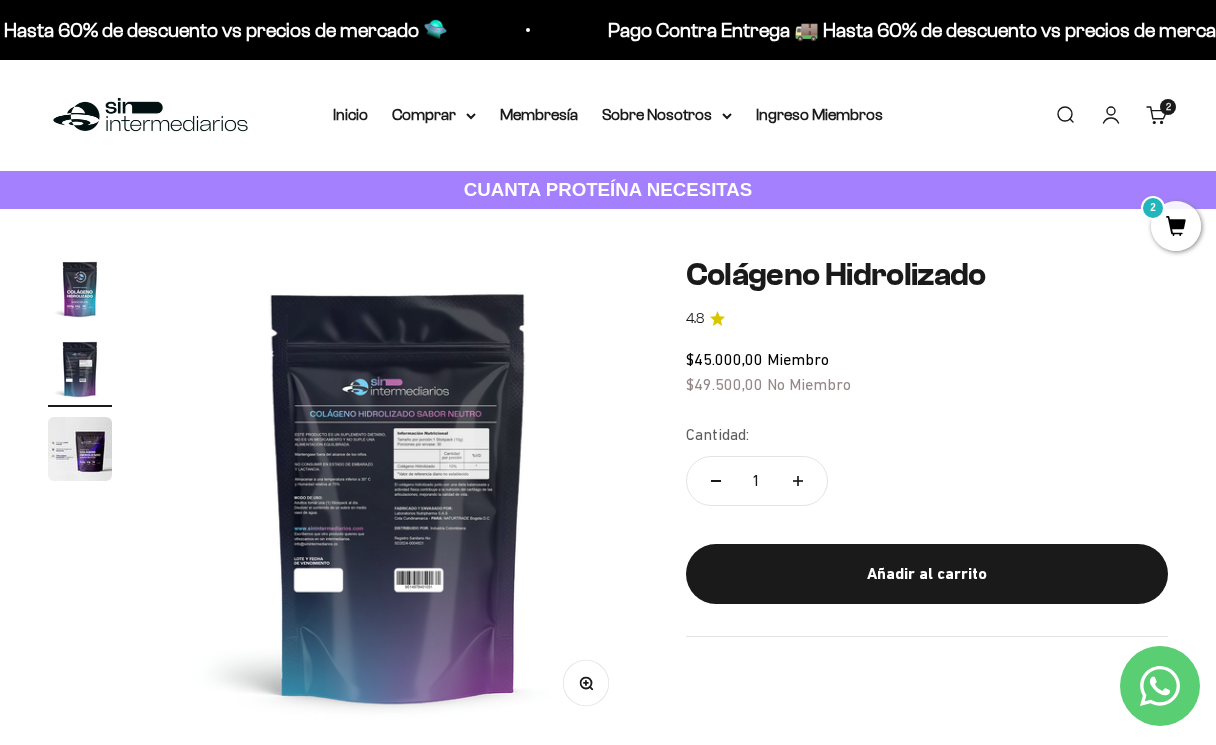 click on "2" at bounding box center (1176, 226) 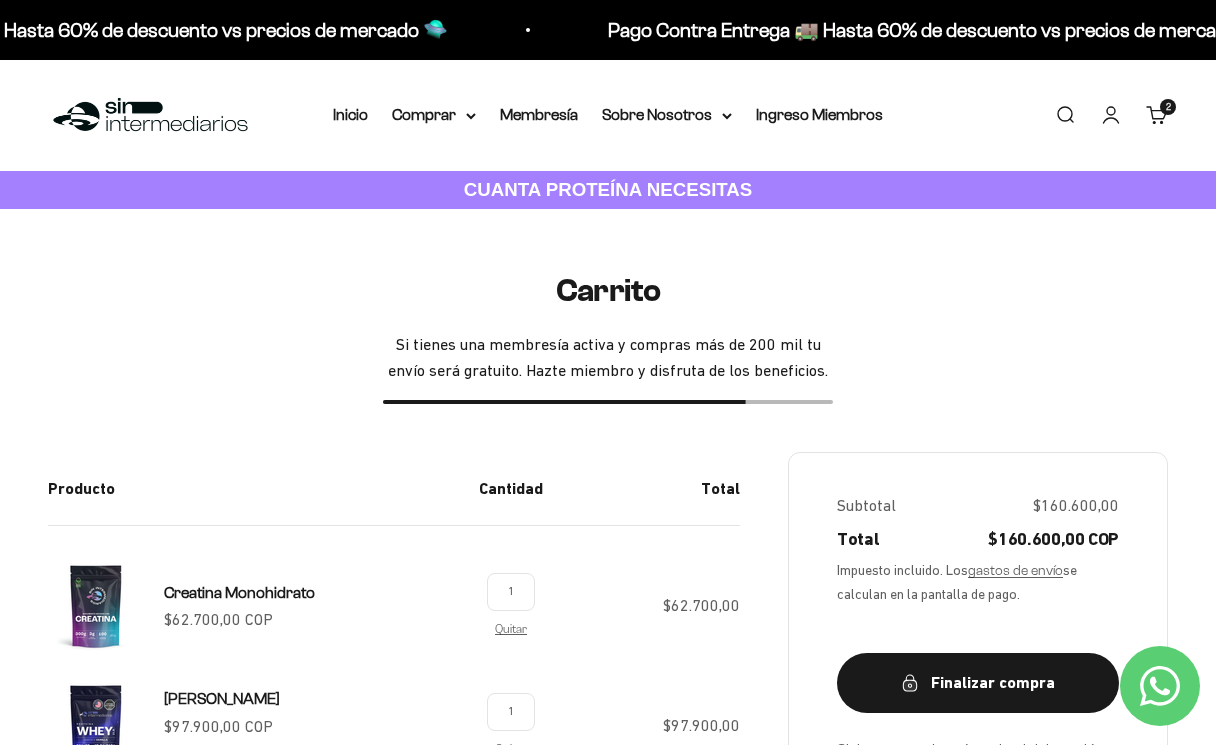 scroll, scrollTop: 0, scrollLeft: 0, axis: both 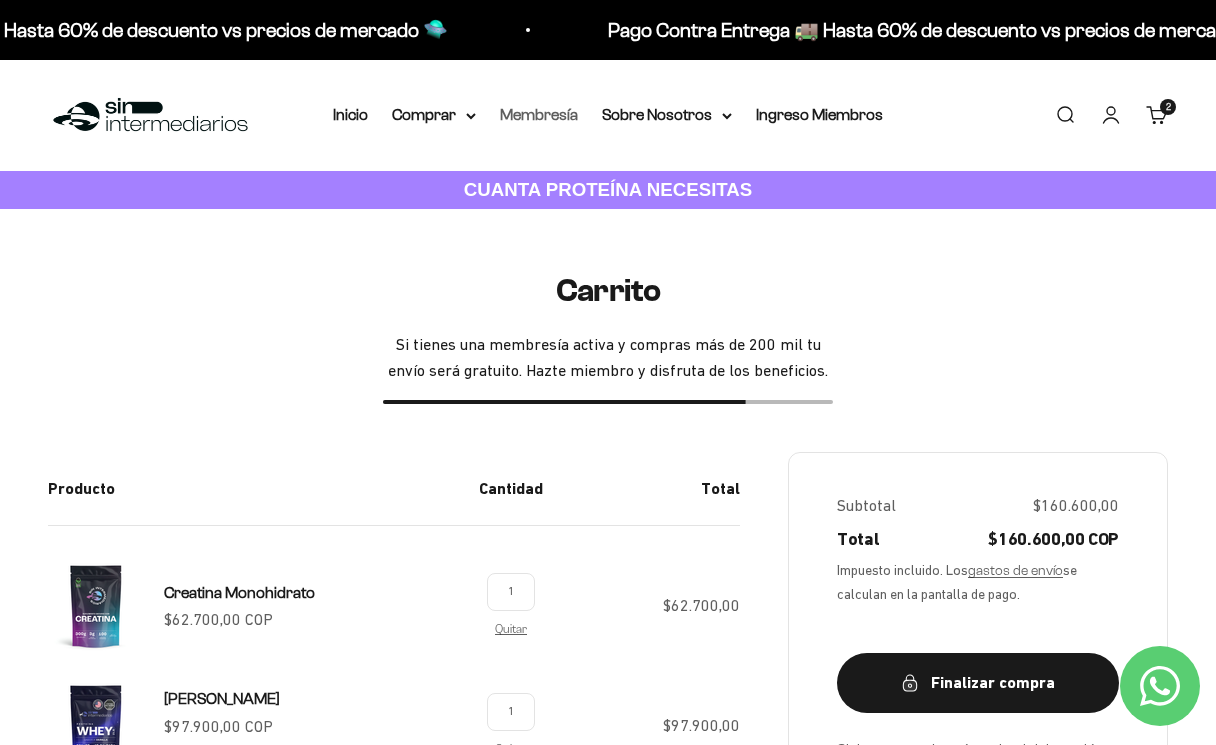 click on "Membresía" at bounding box center (539, 114) 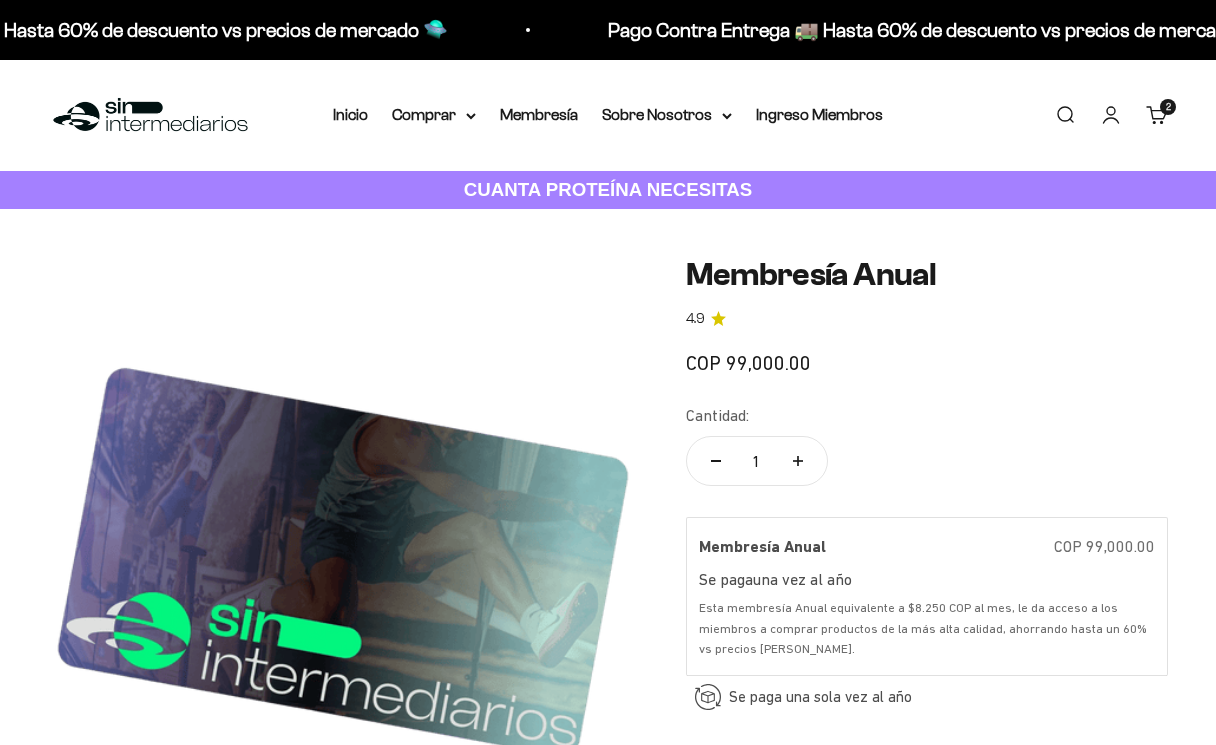 scroll, scrollTop: 0, scrollLeft: 0, axis: both 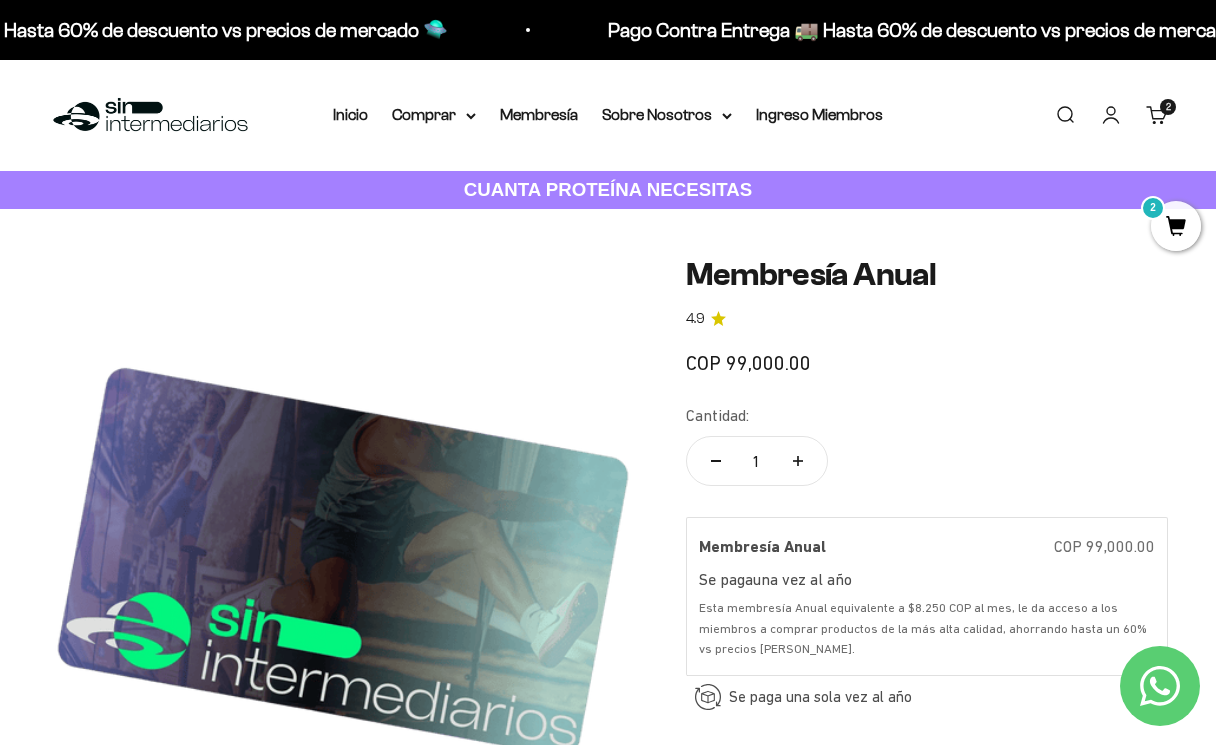 click on "Membresía" at bounding box center [539, 114] 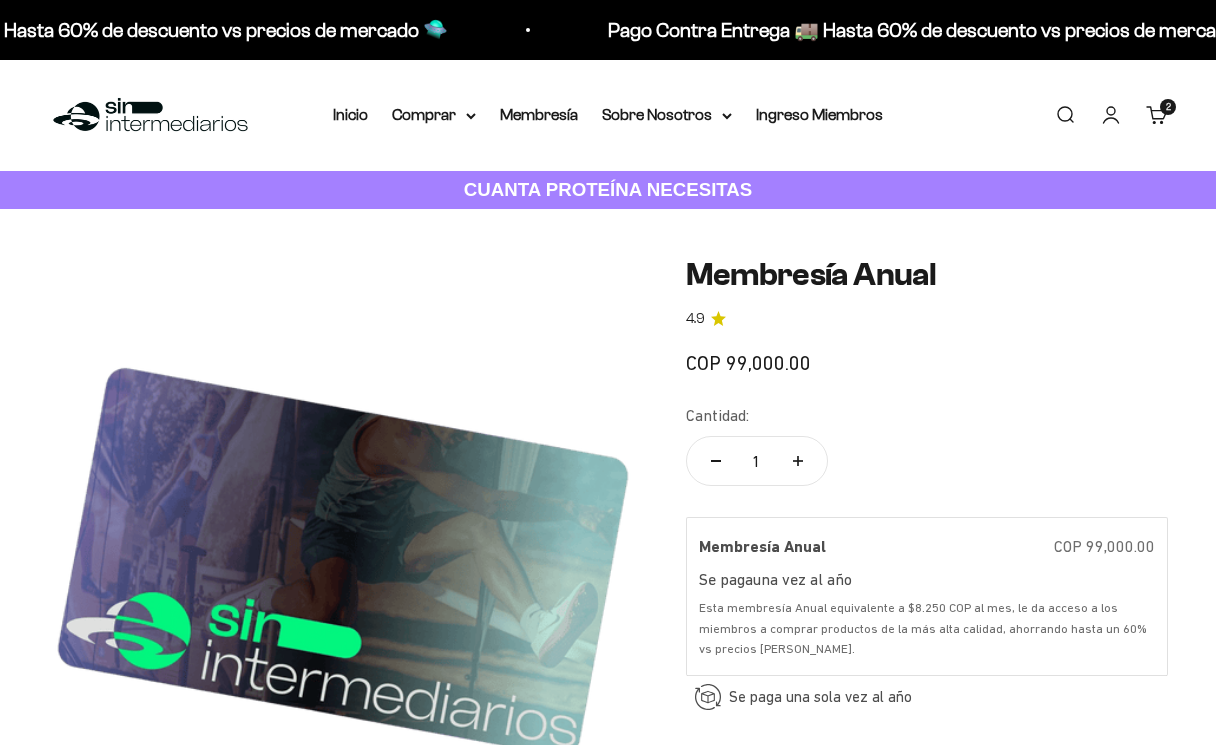 scroll, scrollTop: 29, scrollLeft: 0, axis: vertical 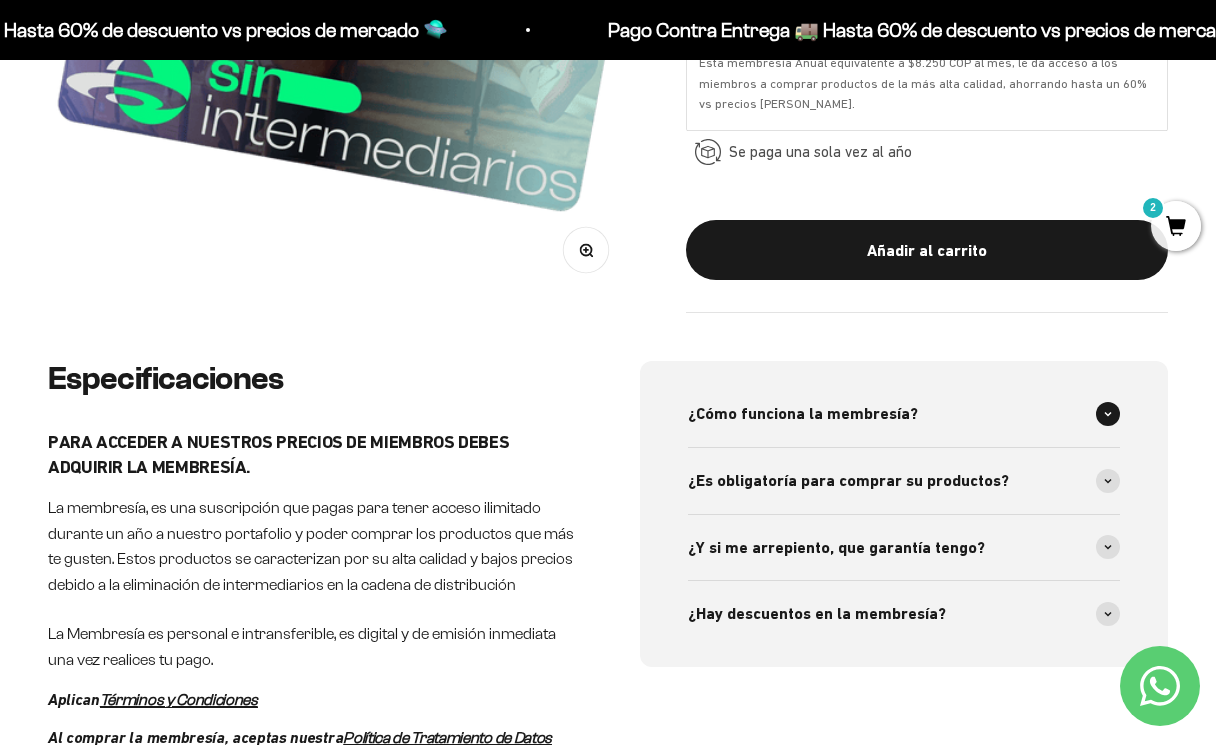 click at bounding box center [1108, 414] 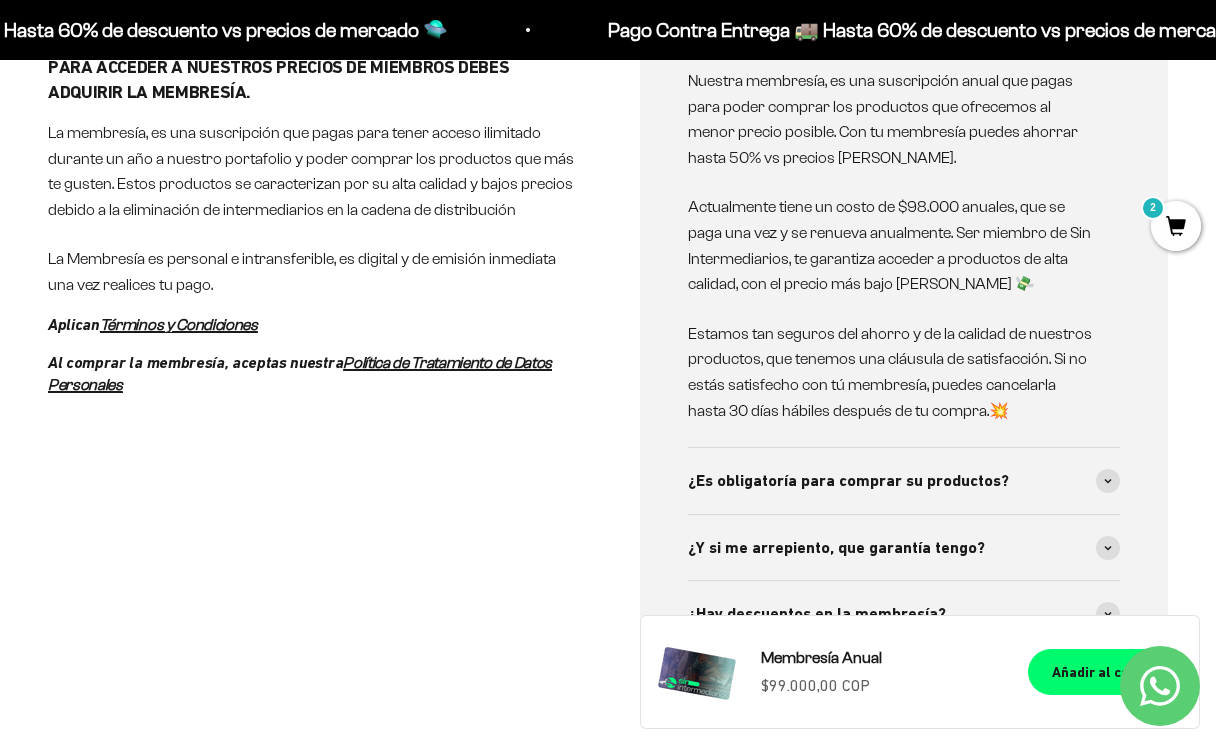 scroll, scrollTop: 973, scrollLeft: 0, axis: vertical 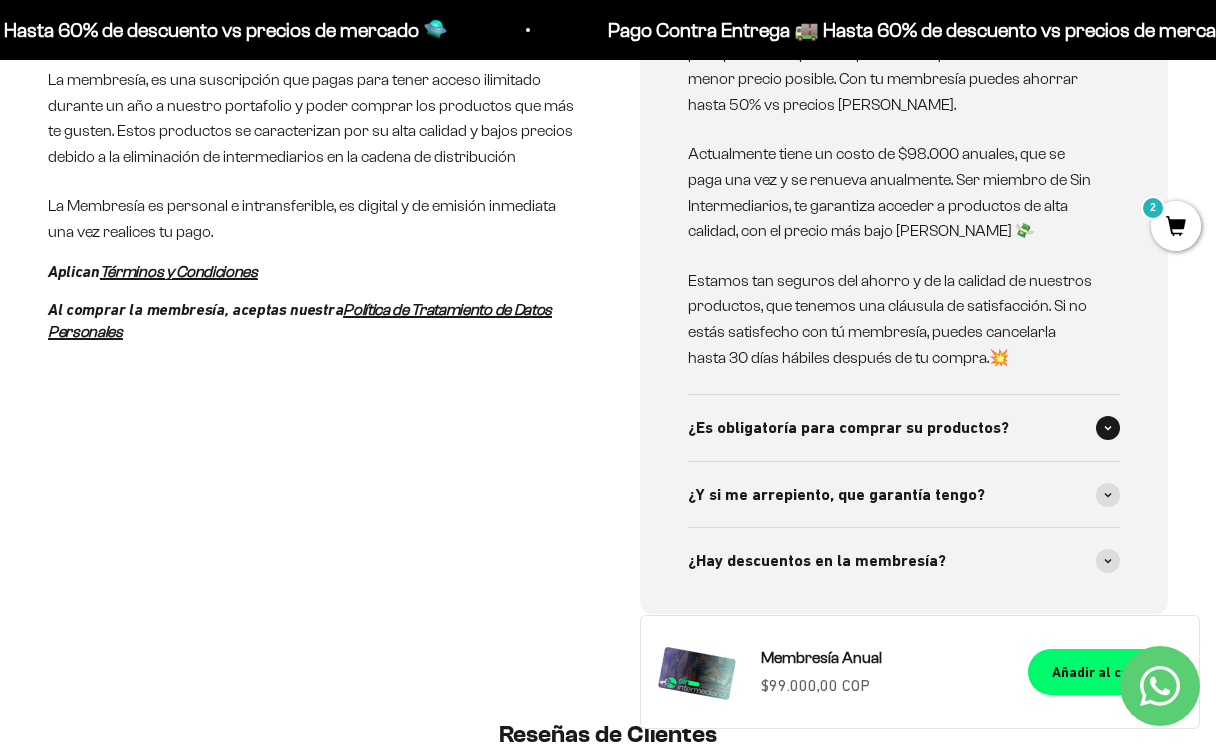 click at bounding box center (1108, 428) 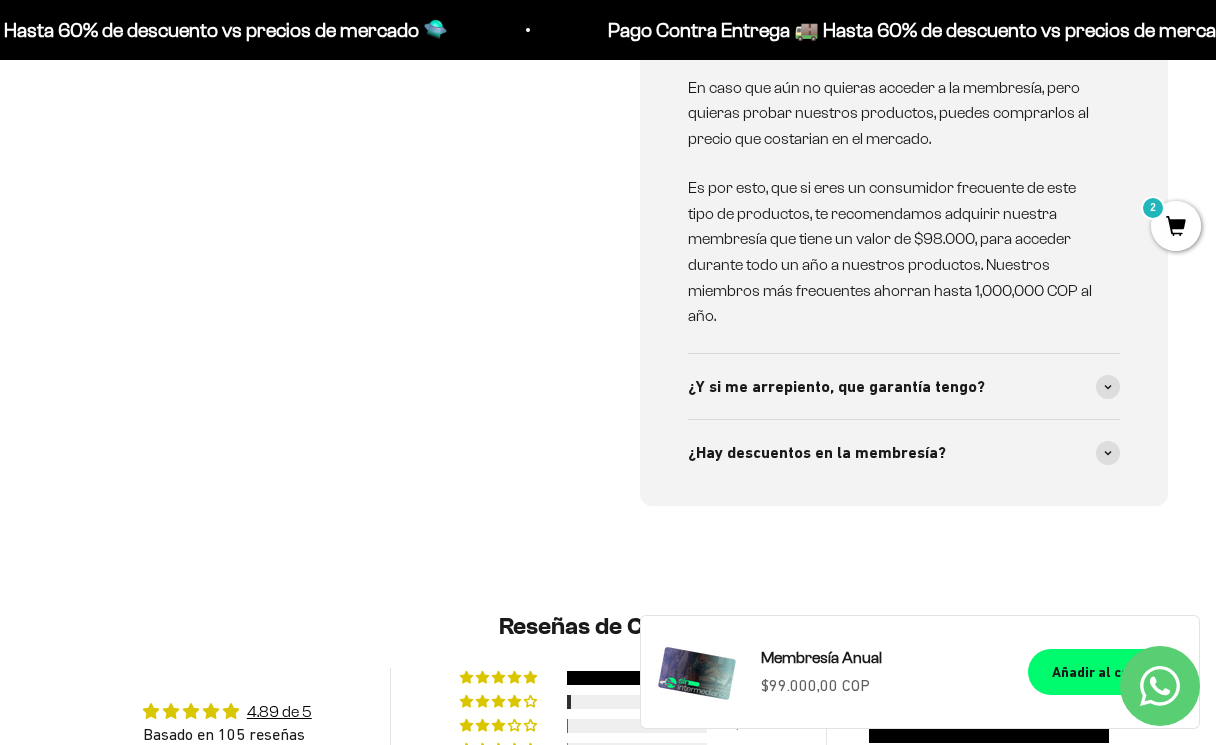 scroll, scrollTop: 1453, scrollLeft: 0, axis: vertical 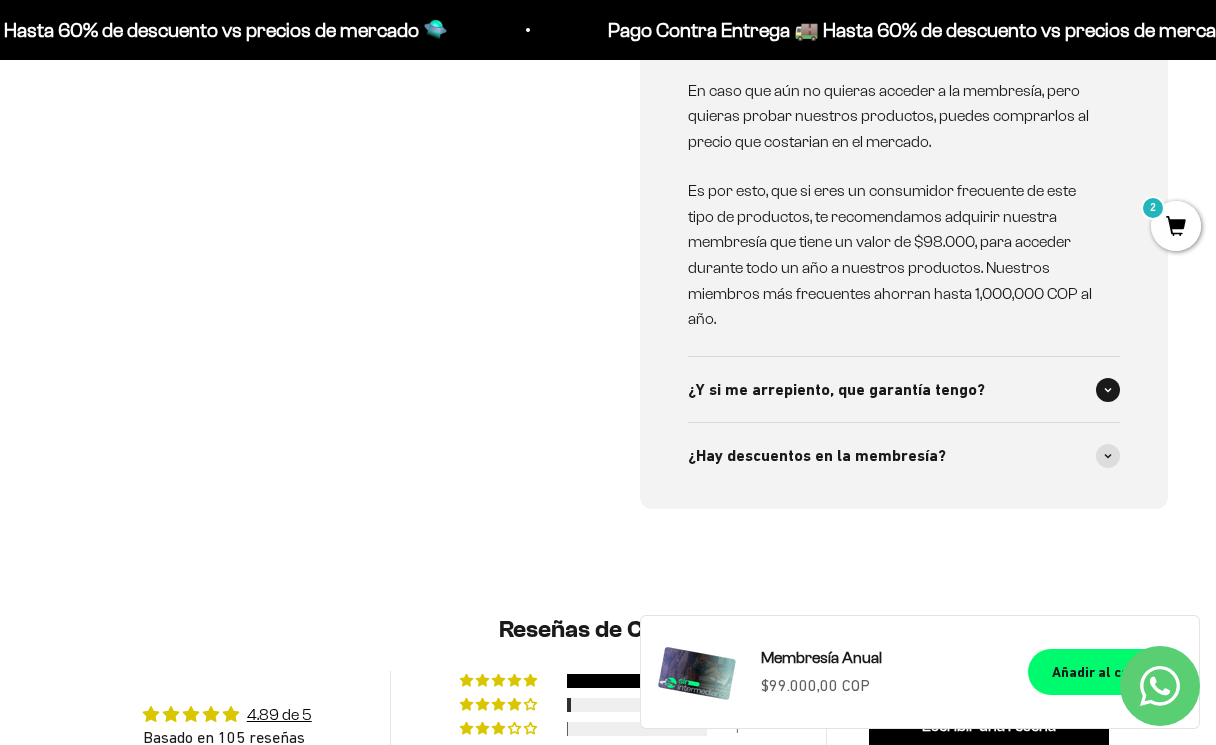 click on "¿Y si me arrepiento, que garantía tengo?" at bounding box center [904, 390] 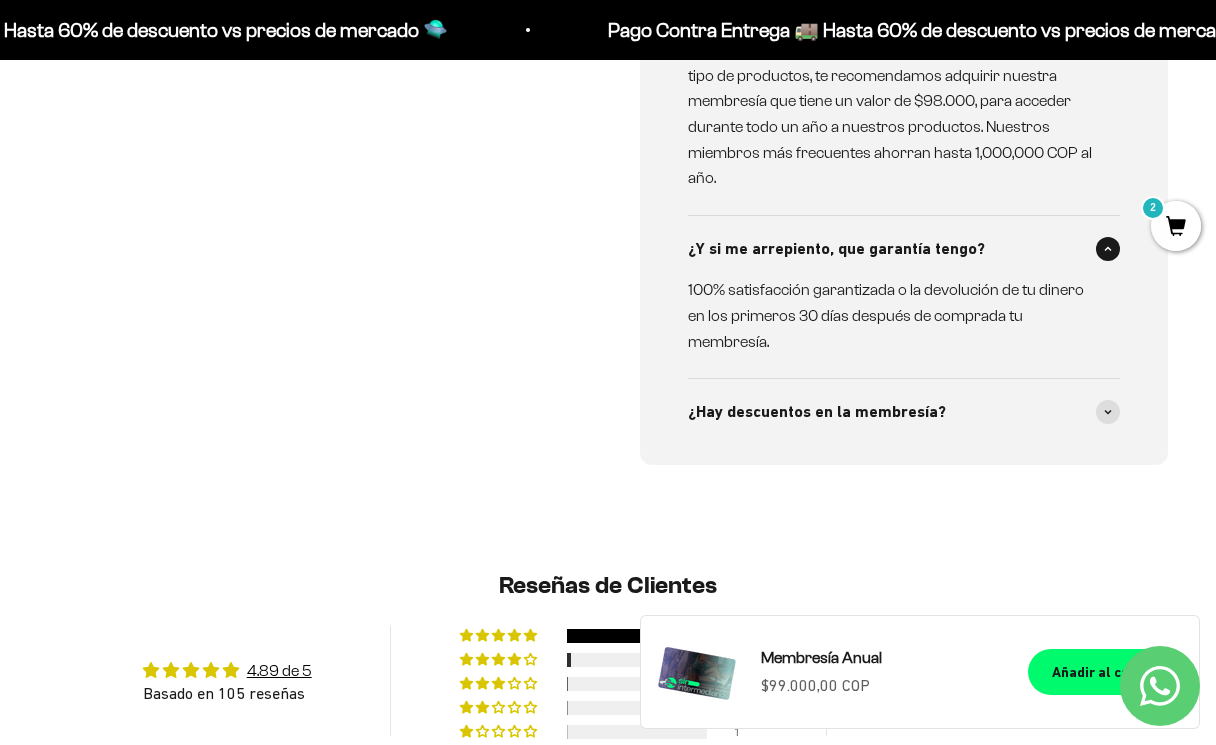 scroll, scrollTop: 1586, scrollLeft: 0, axis: vertical 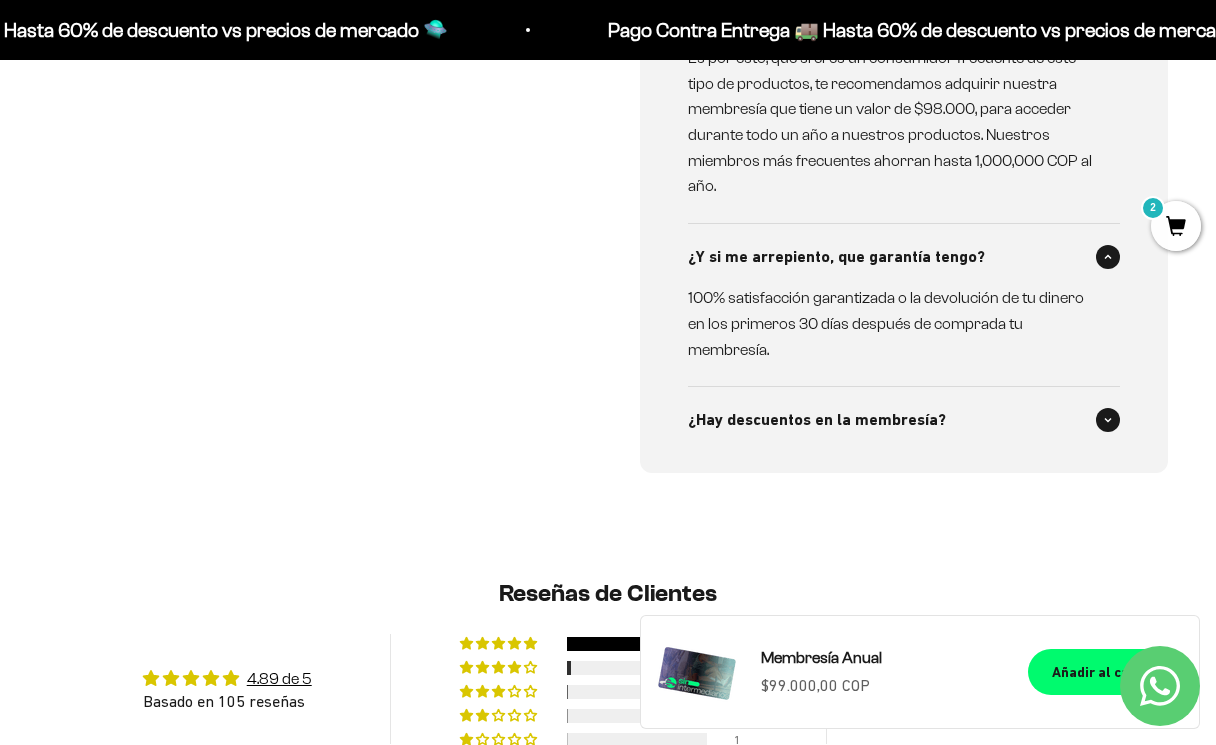 click at bounding box center (1108, 420) 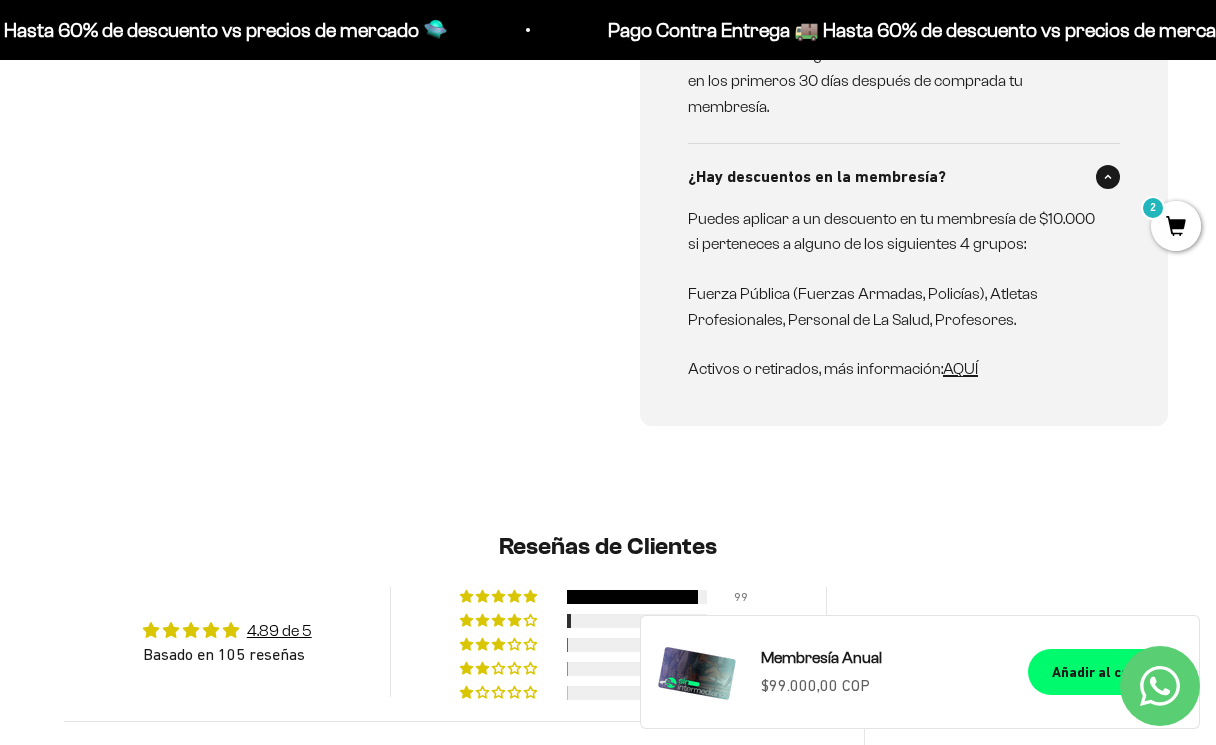 scroll, scrollTop: 1844, scrollLeft: 0, axis: vertical 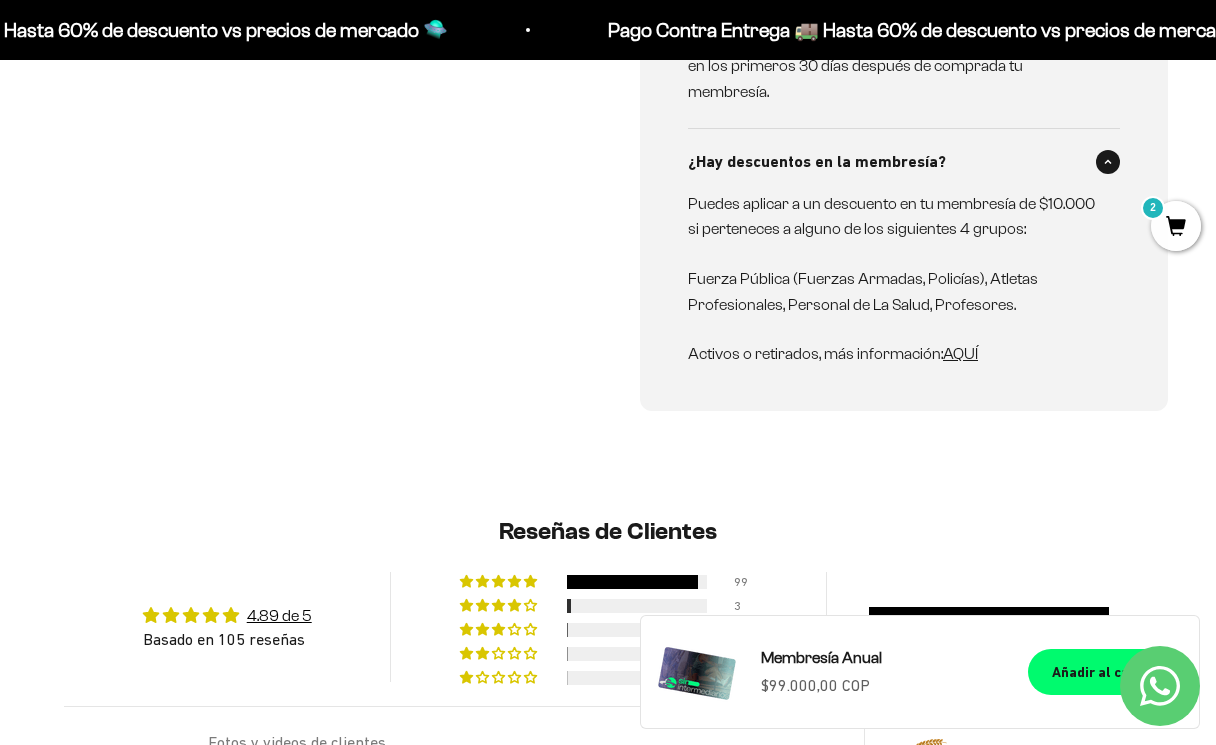 click on "AQUÍ" at bounding box center [960, 353] 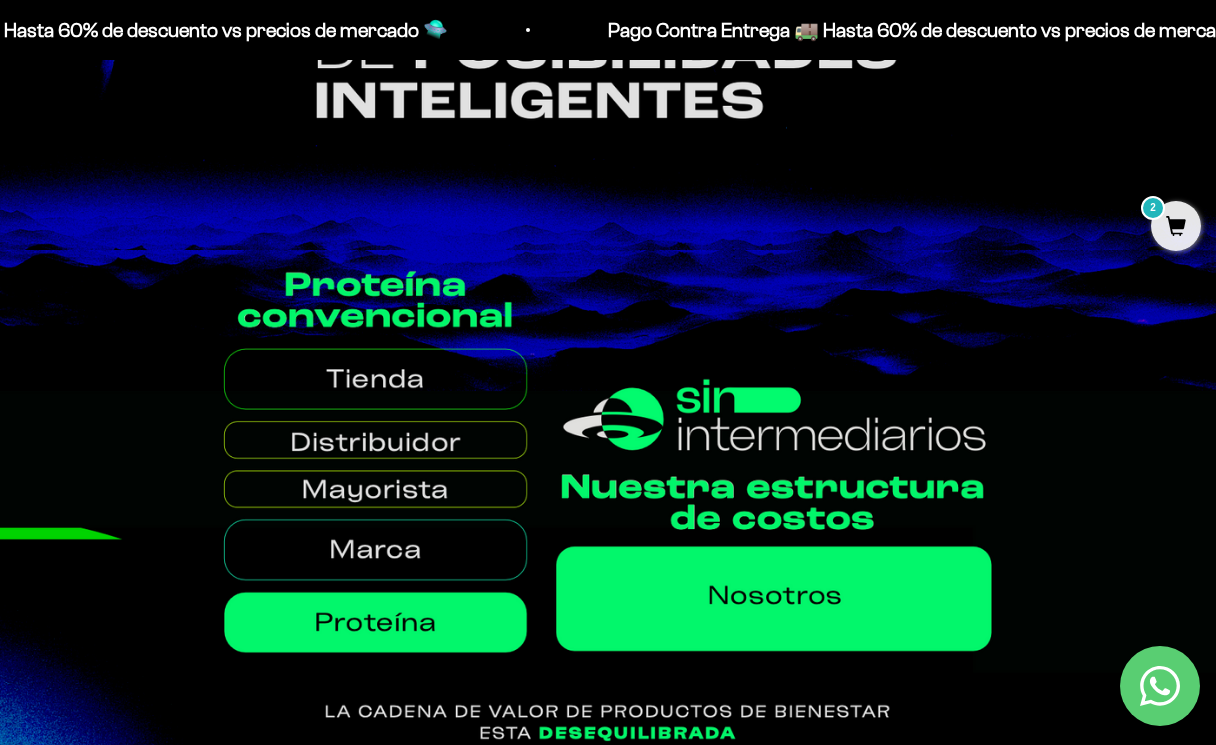 scroll, scrollTop: 1061, scrollLeft: 0, axis: vertical 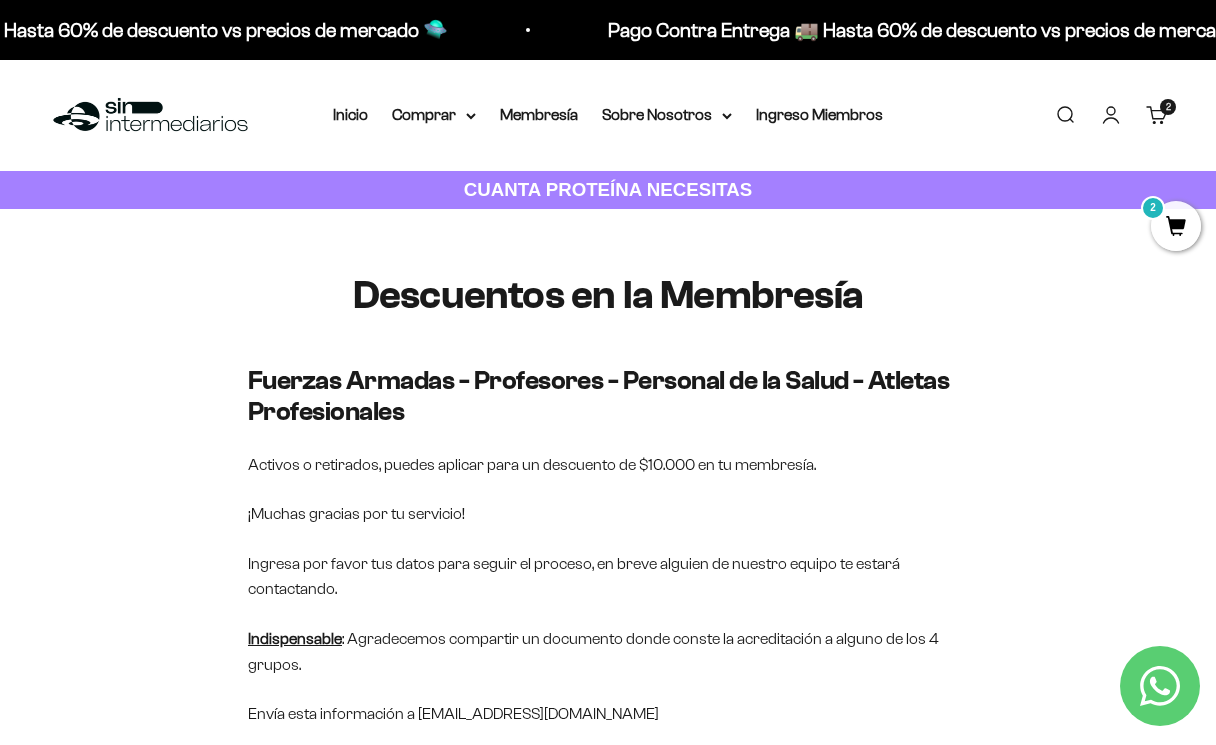click 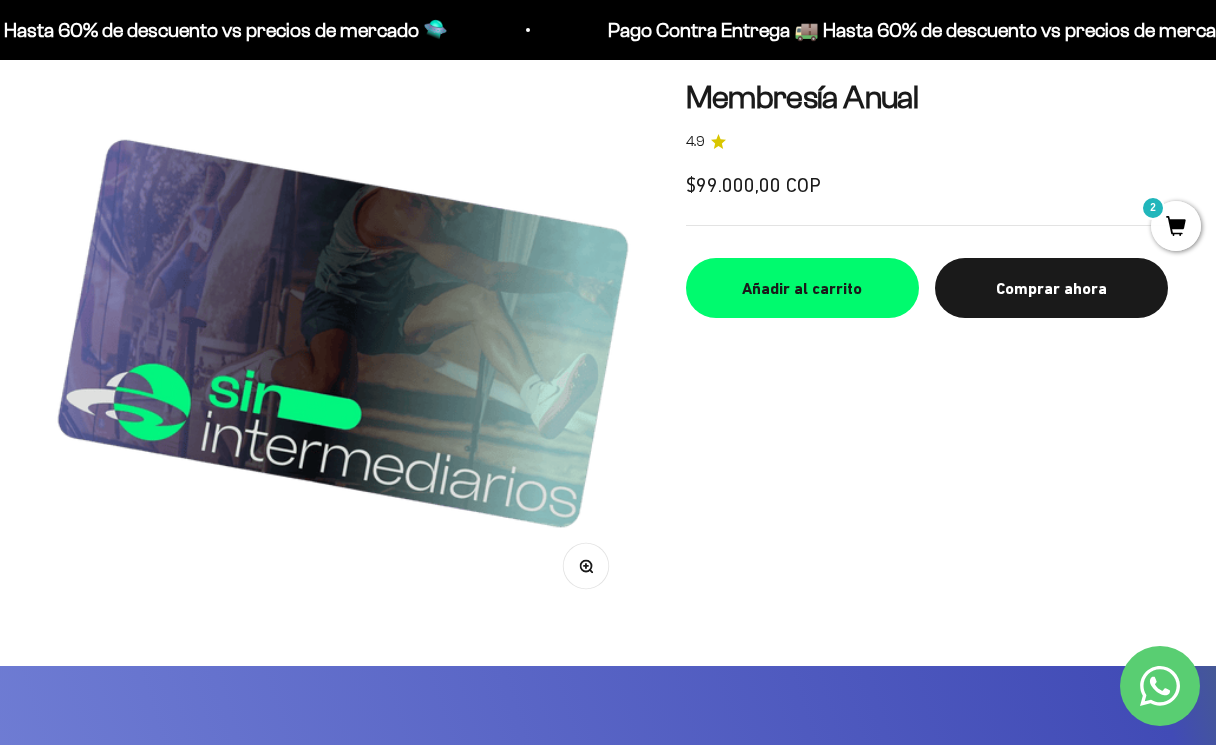 scroll, scrollTop: 3155, scrollLeft: 0, axis: vertical 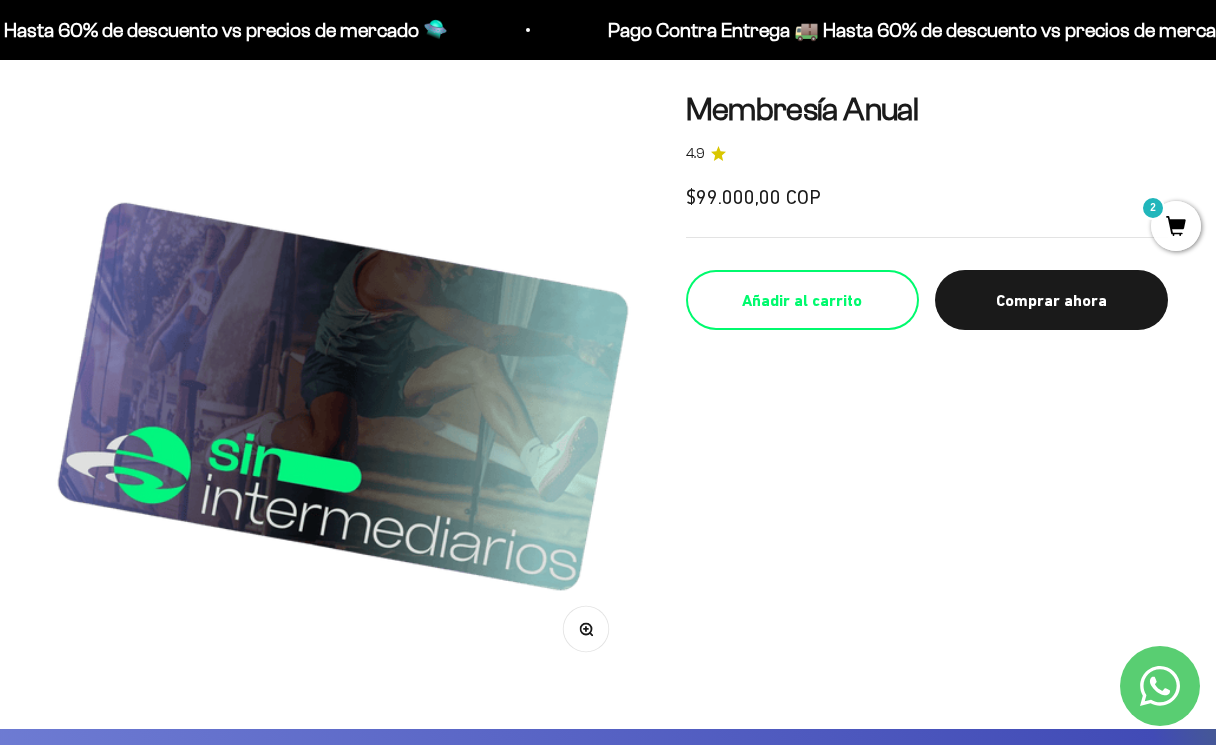 click on "Añadir al carrito" at bounding box center (802, 300) 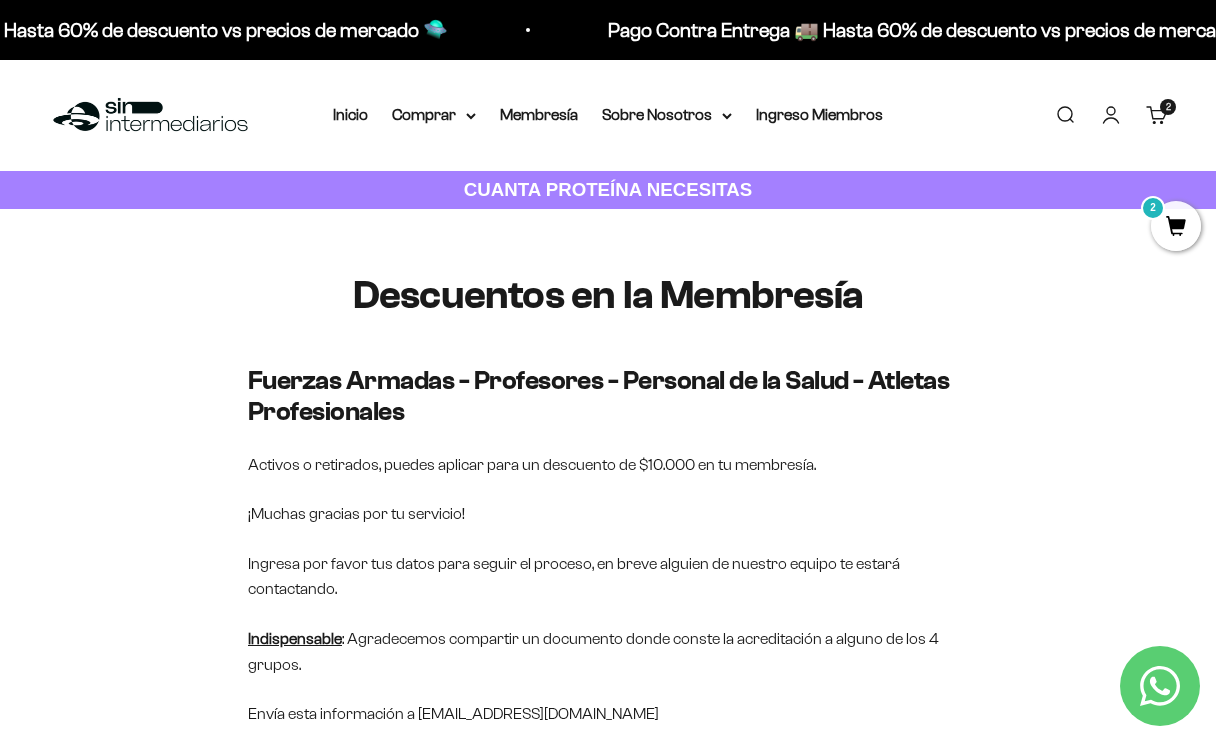 scroll, scrollTop: 0, scrollLeft: 0, axis: both 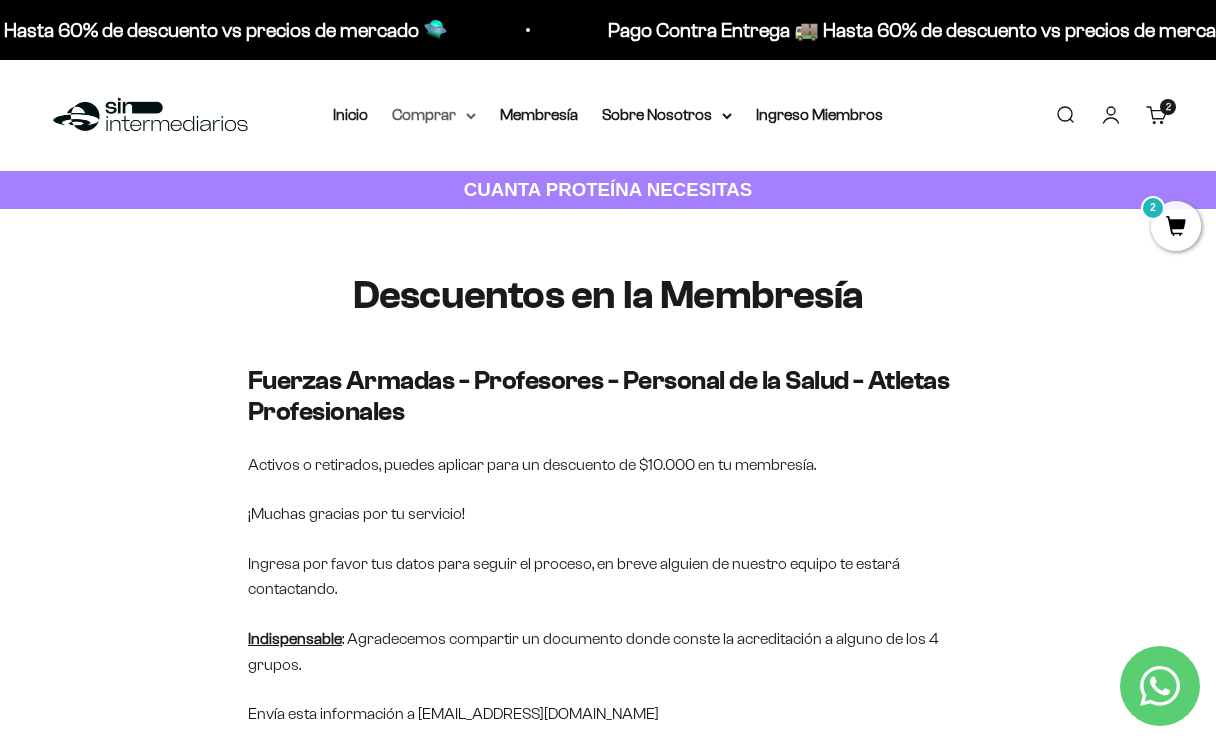 click on "Comprar" at bounding box center (434, 115) 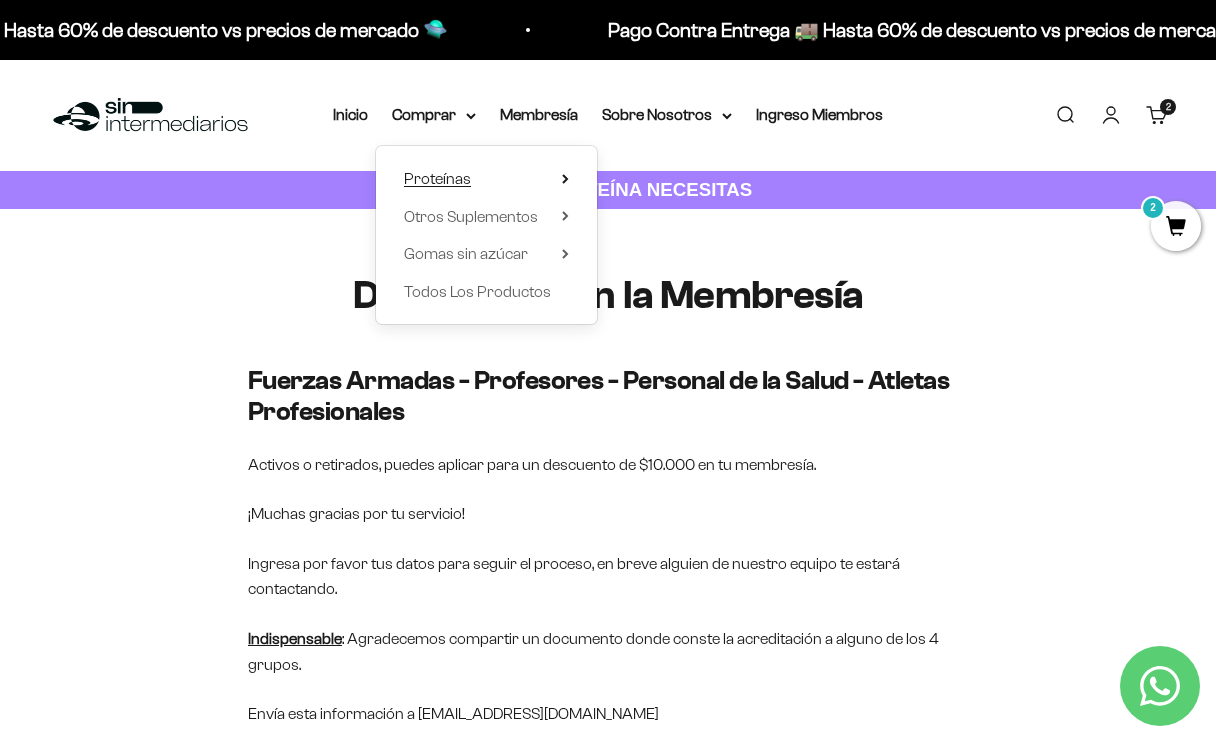 click on "Proteínas" at bounding box center (437, 178) 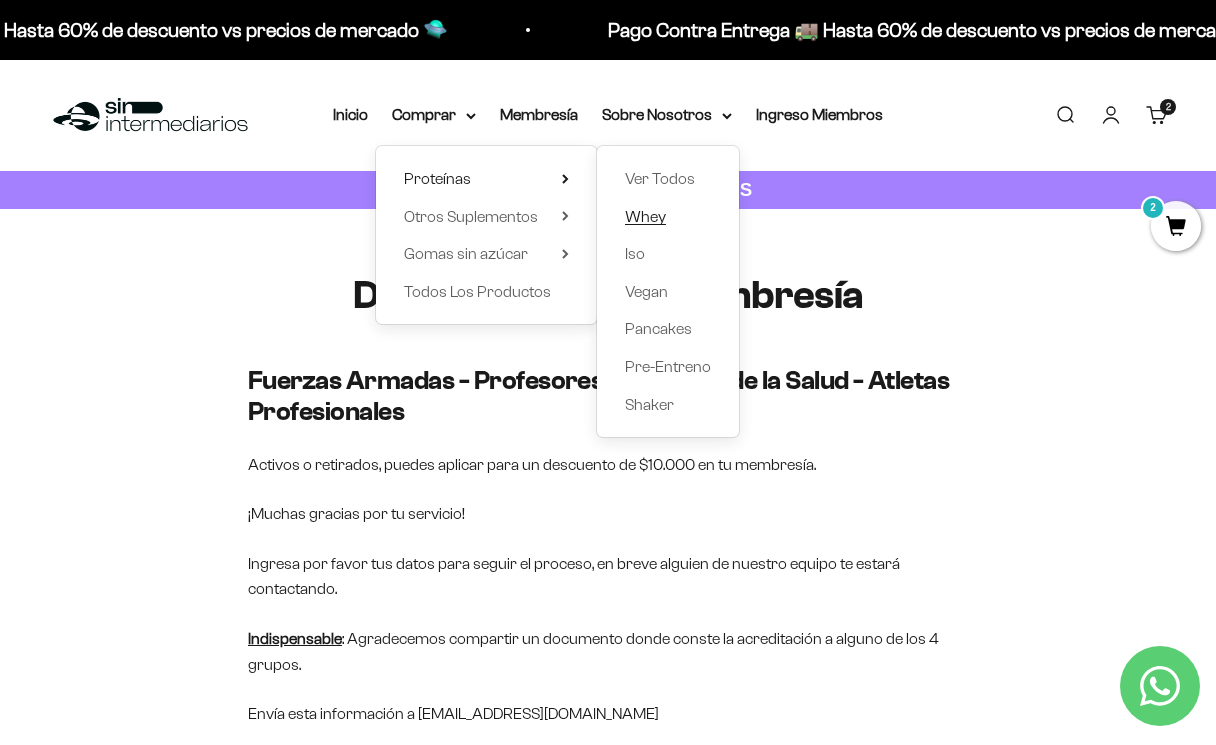 click on "Whey" at bounding box center [645, 216] 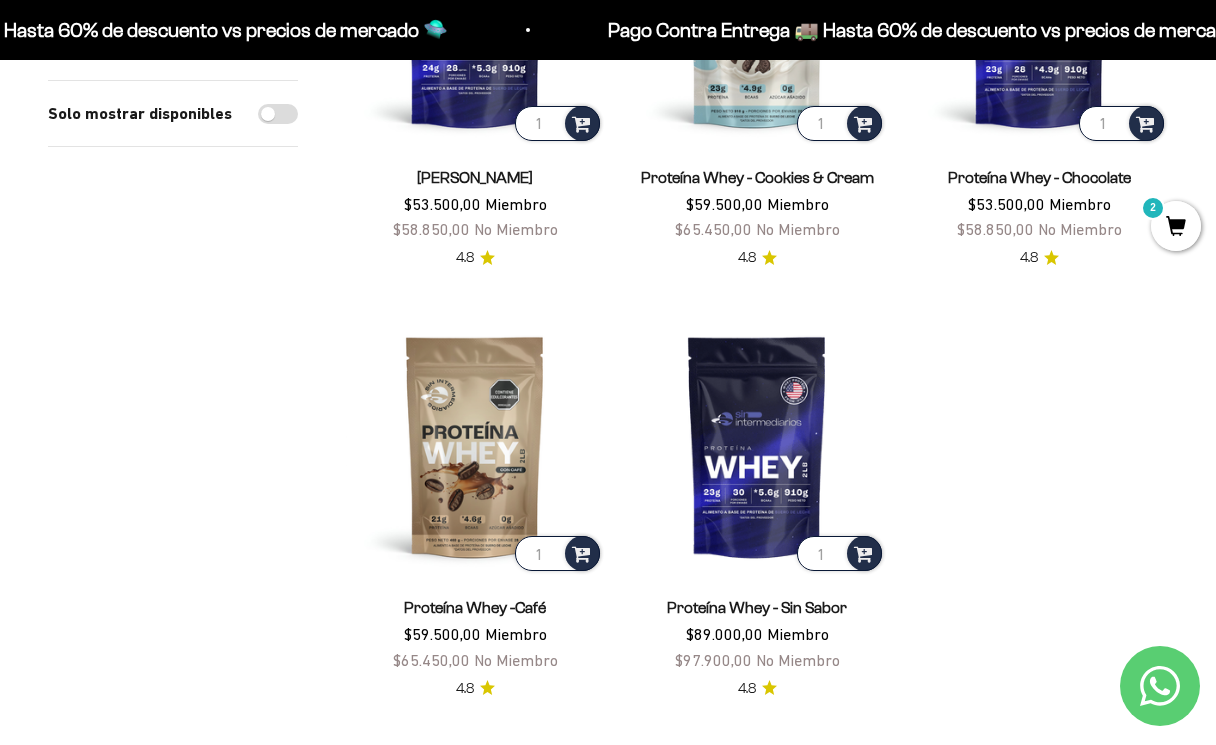 scroll, scrollTop: 428, scrollLeft: 0, axis: vertical 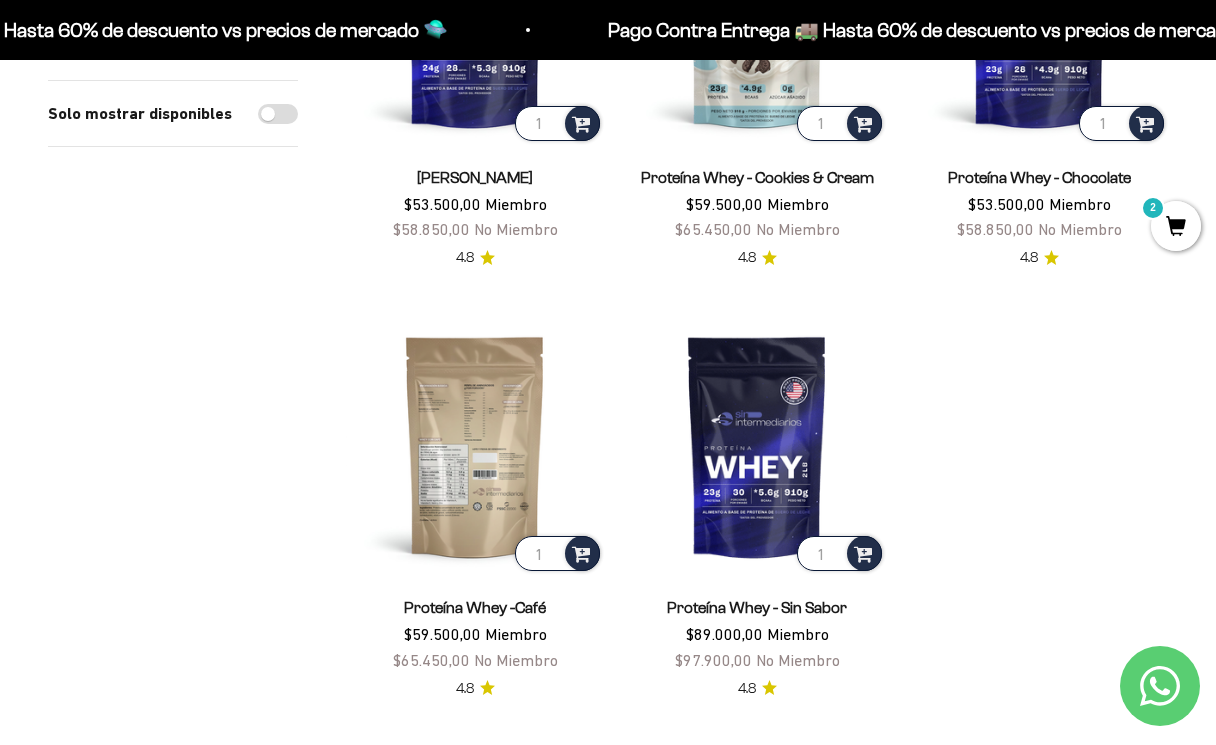 click at bounding box center (475, 446) 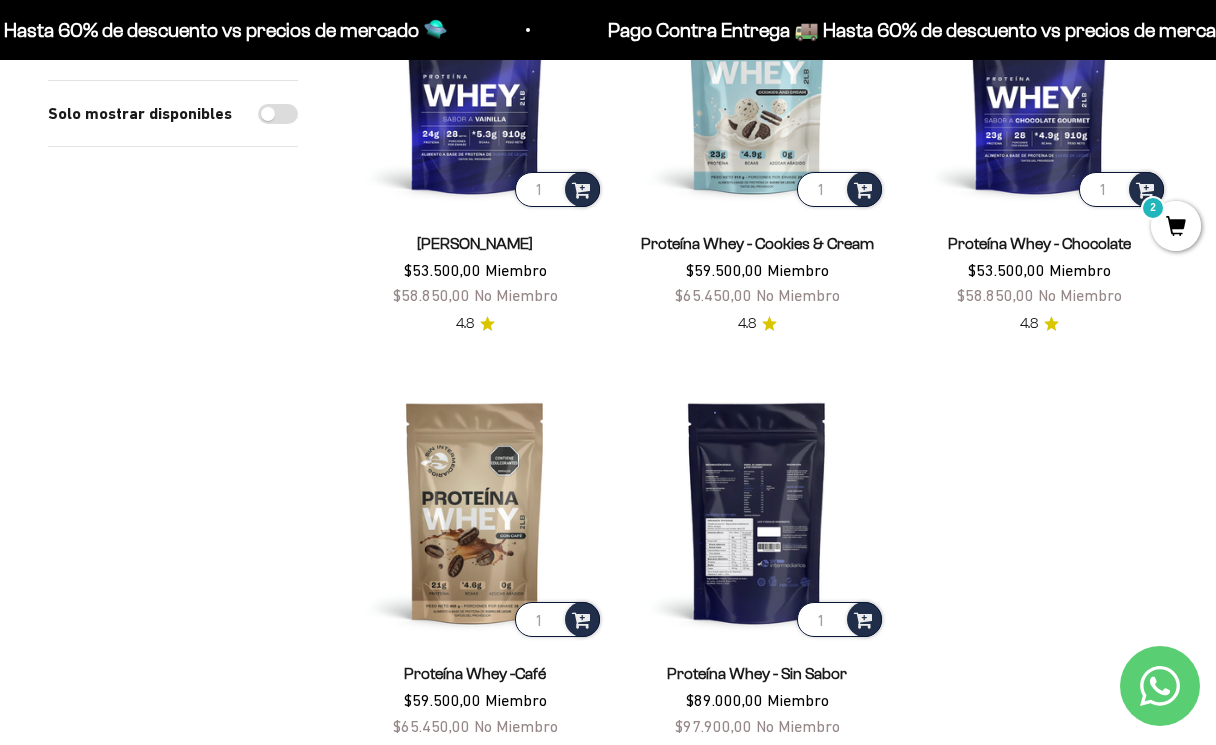scroll, scrollTop: 356, scrollLeft: 0, axis: vertical 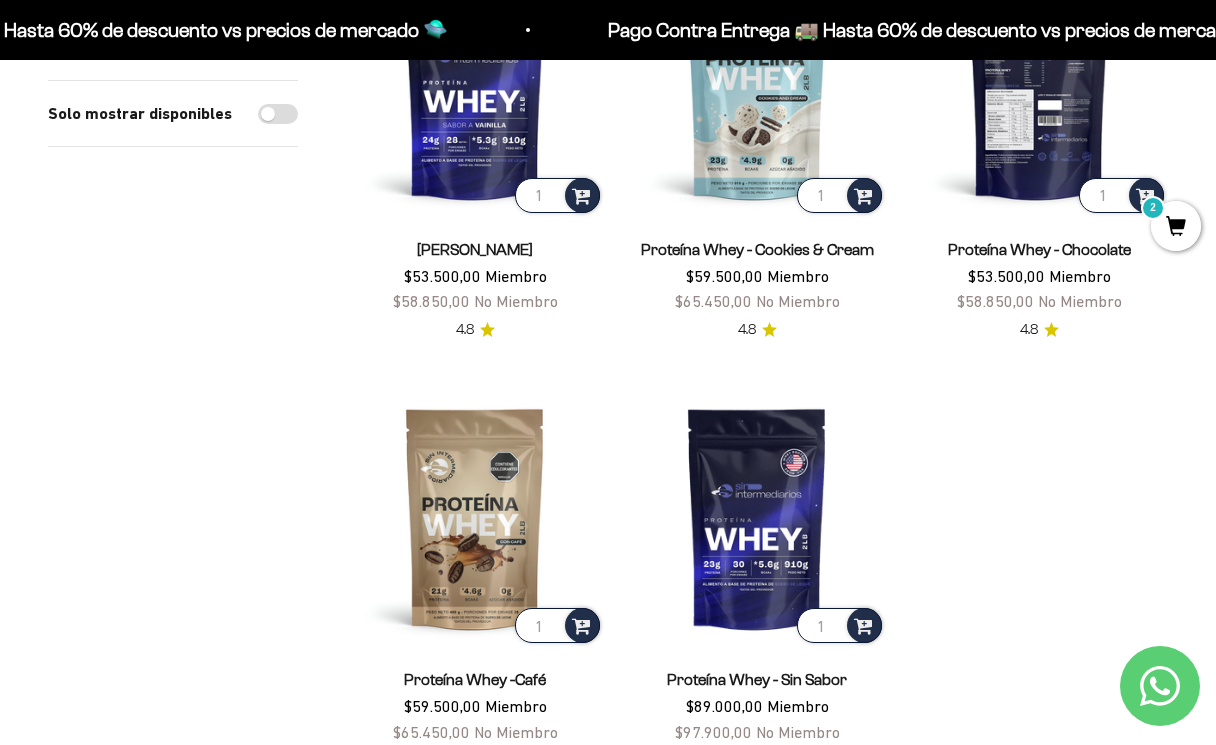click at bounding box center [1039, 88] 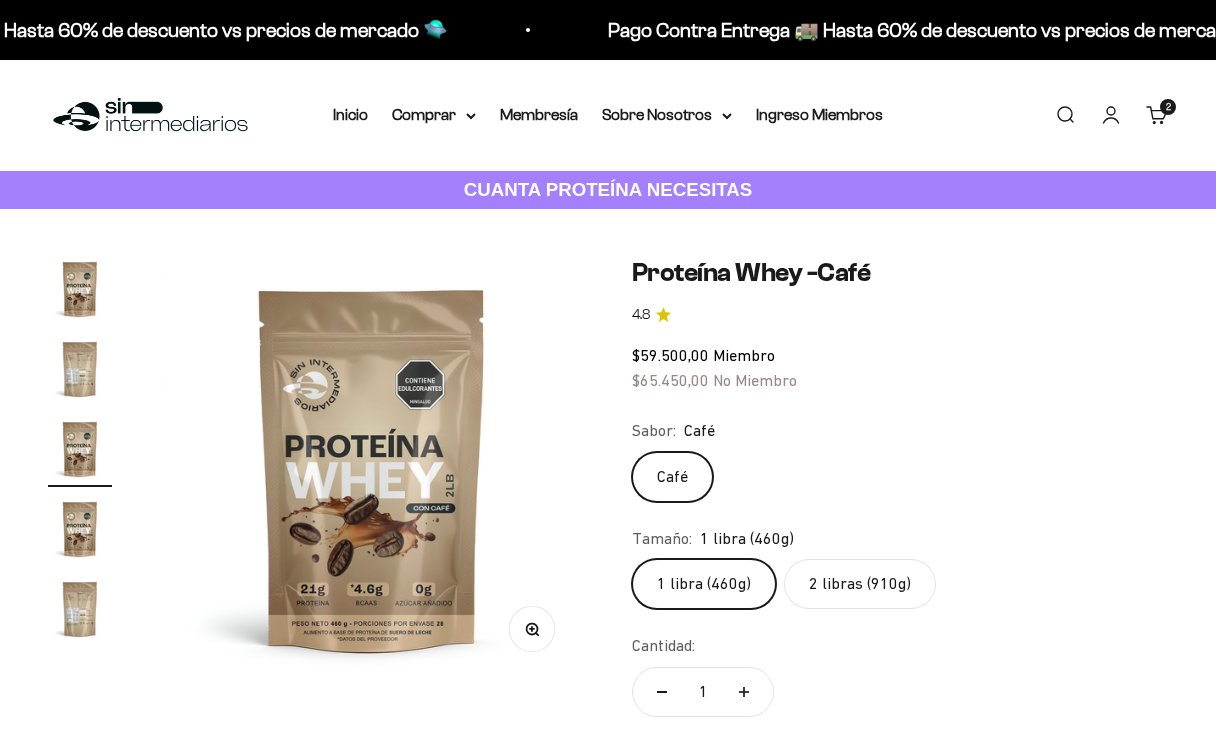 scroll, scrollTop: 26, scrollLeft: 0, axis: vertical 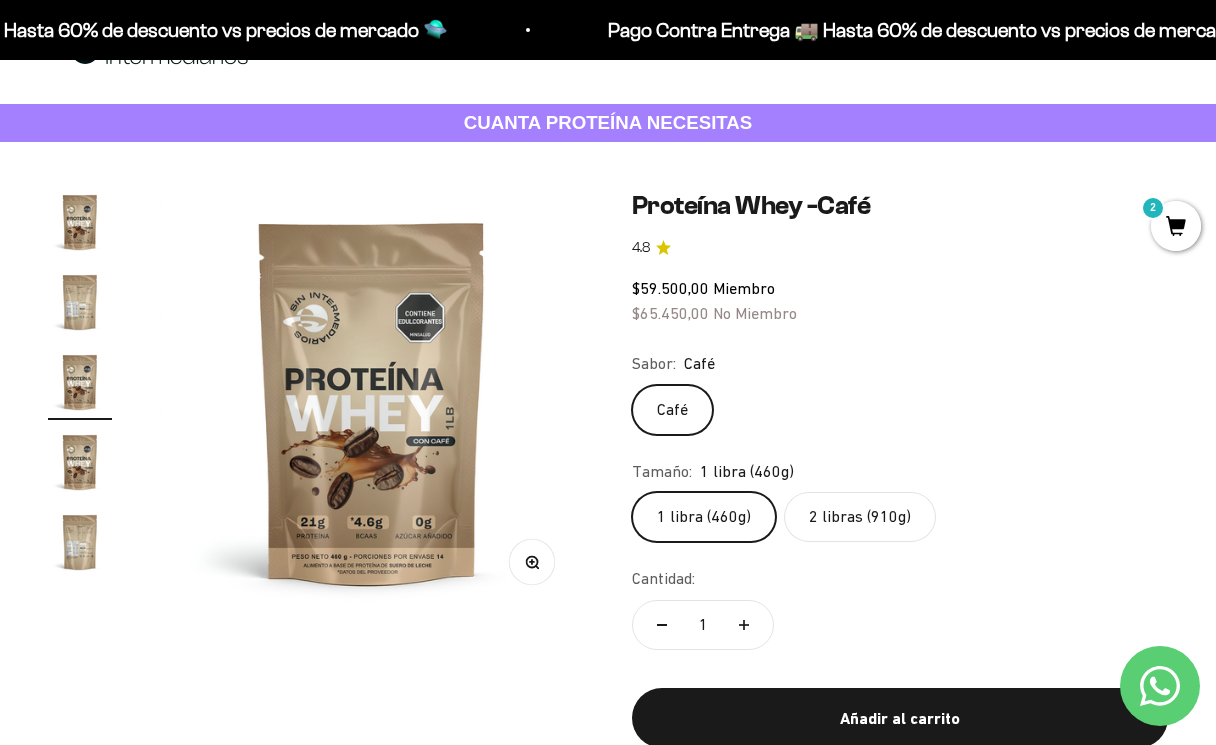 click at bounding box center [80, 462] 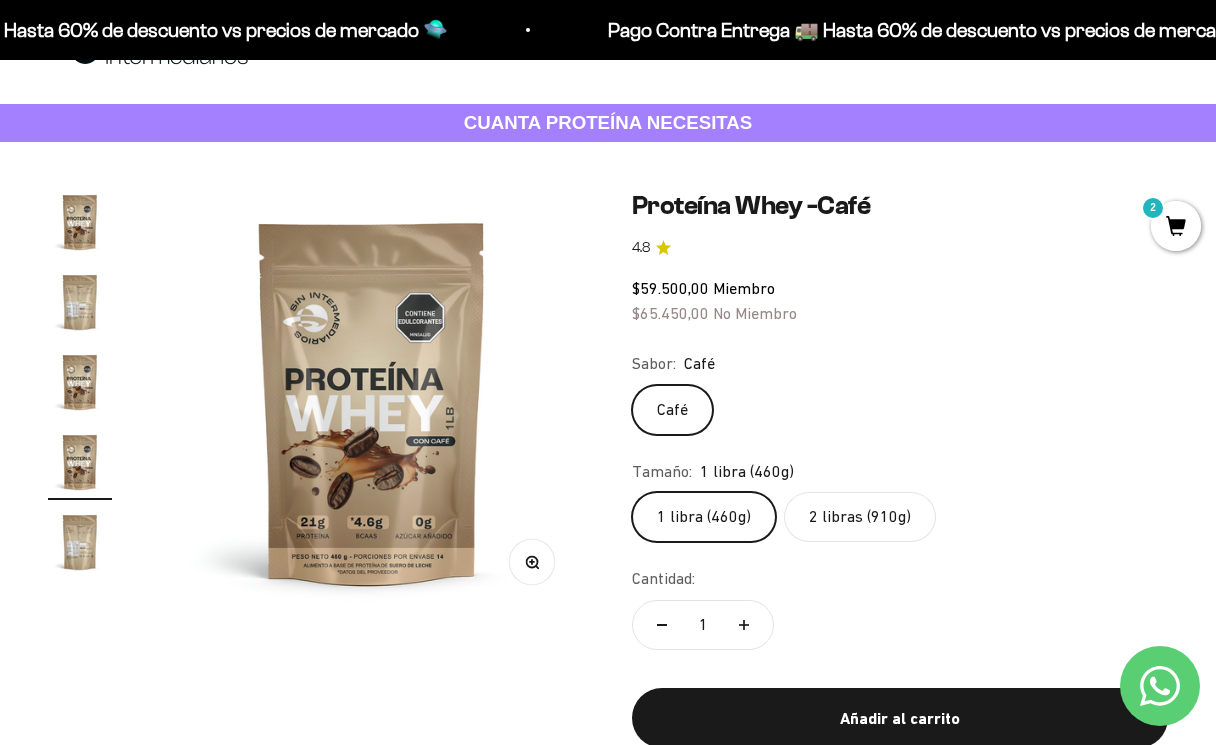 scroll, scrollTop: 0, scrollLeft: 1308, axis: horizontal 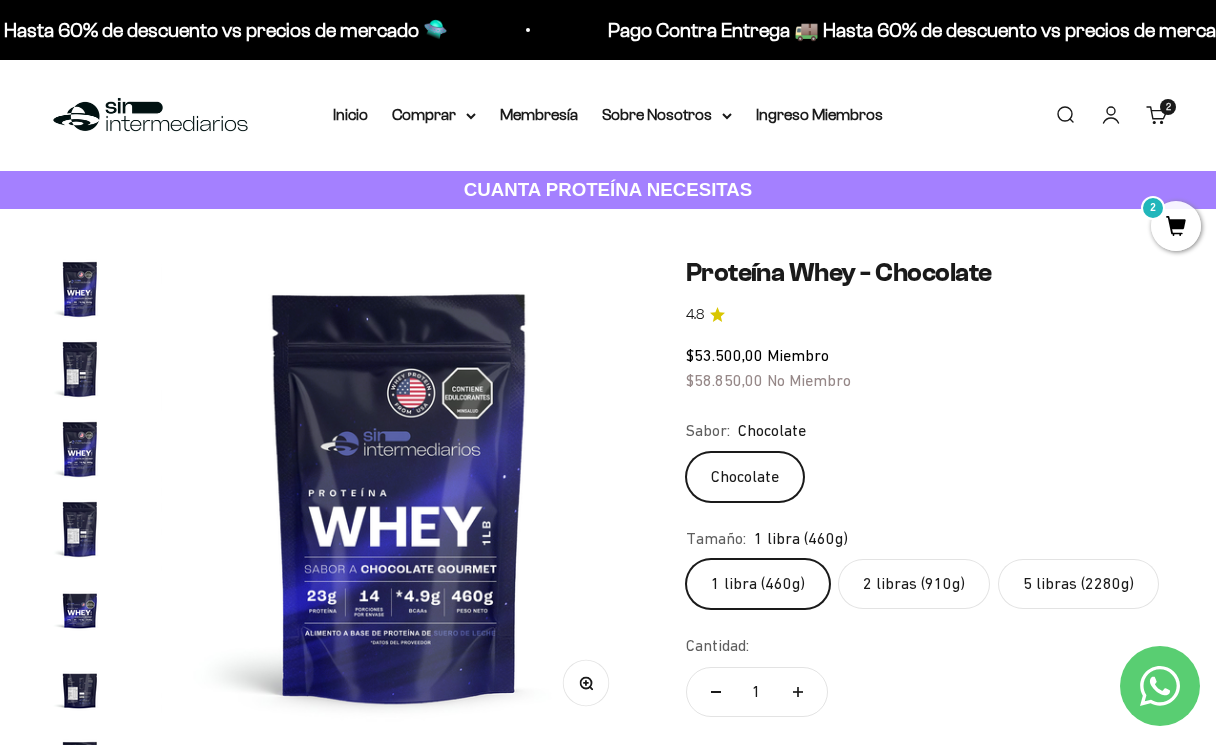 click on "5 libras (2280g)" 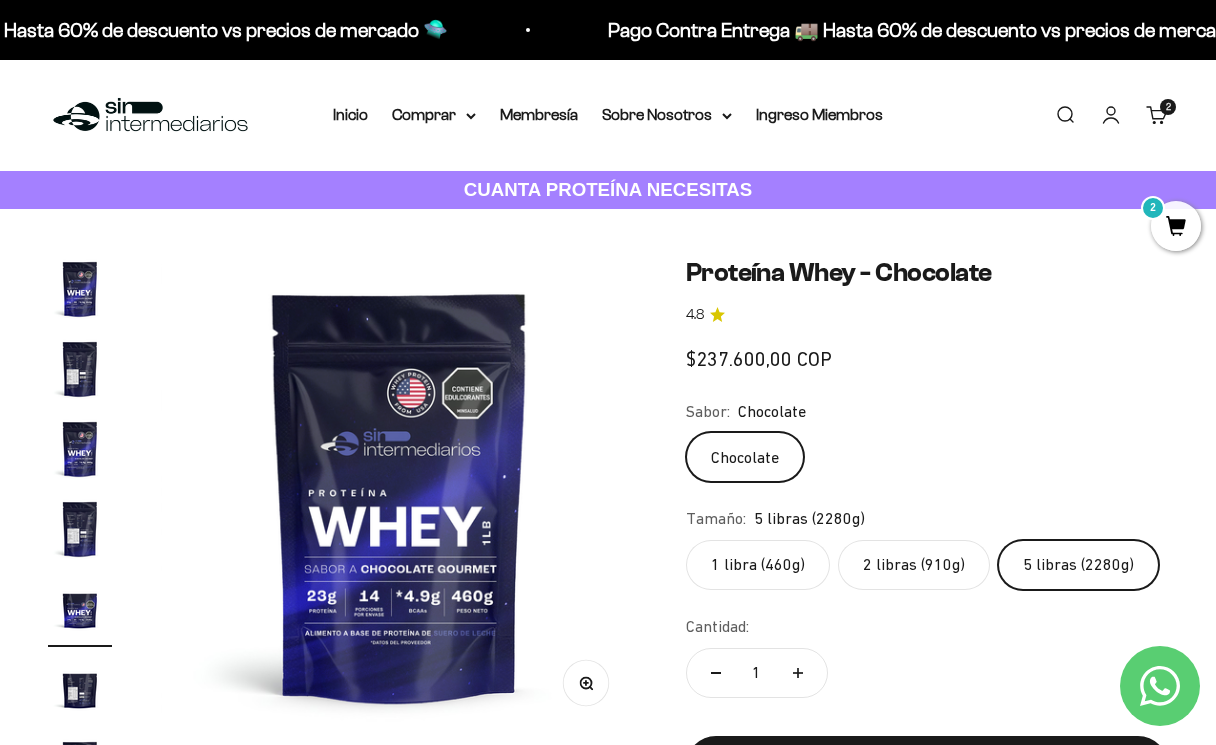 scroll, scrollTop: 0, scrollLeft: 1958, axis: horizontal 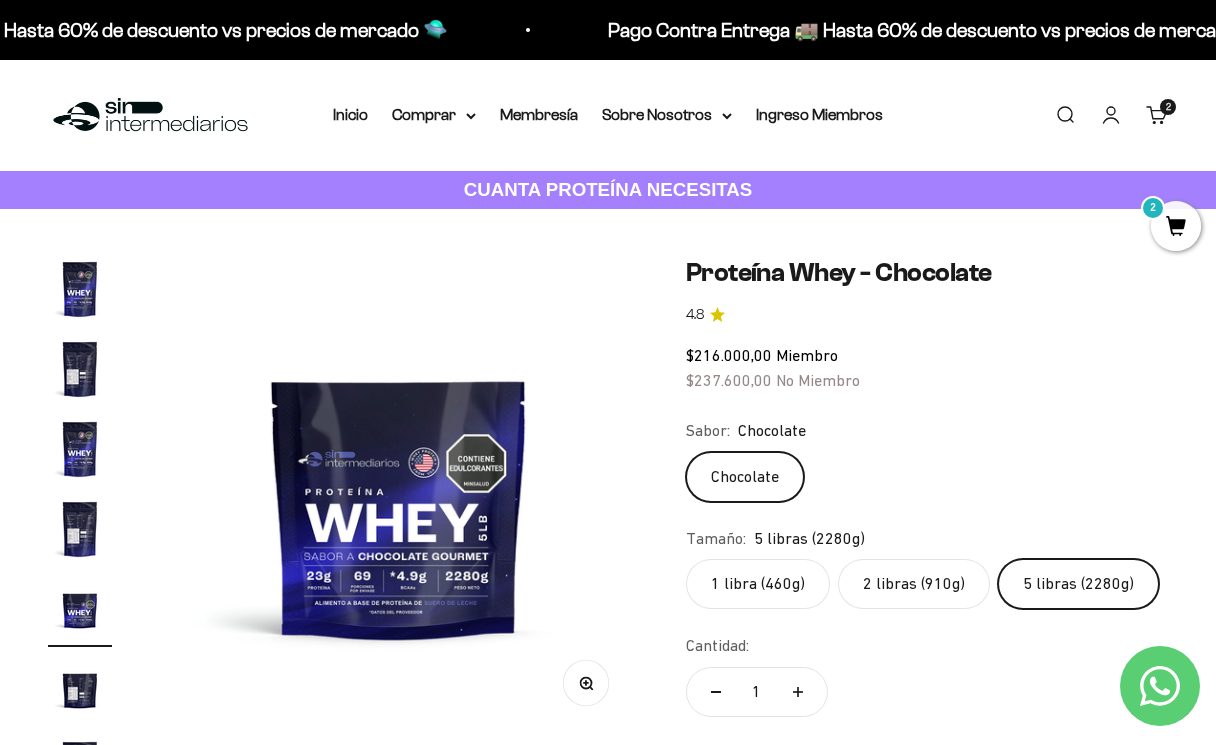 click on "2 libras (910g)" 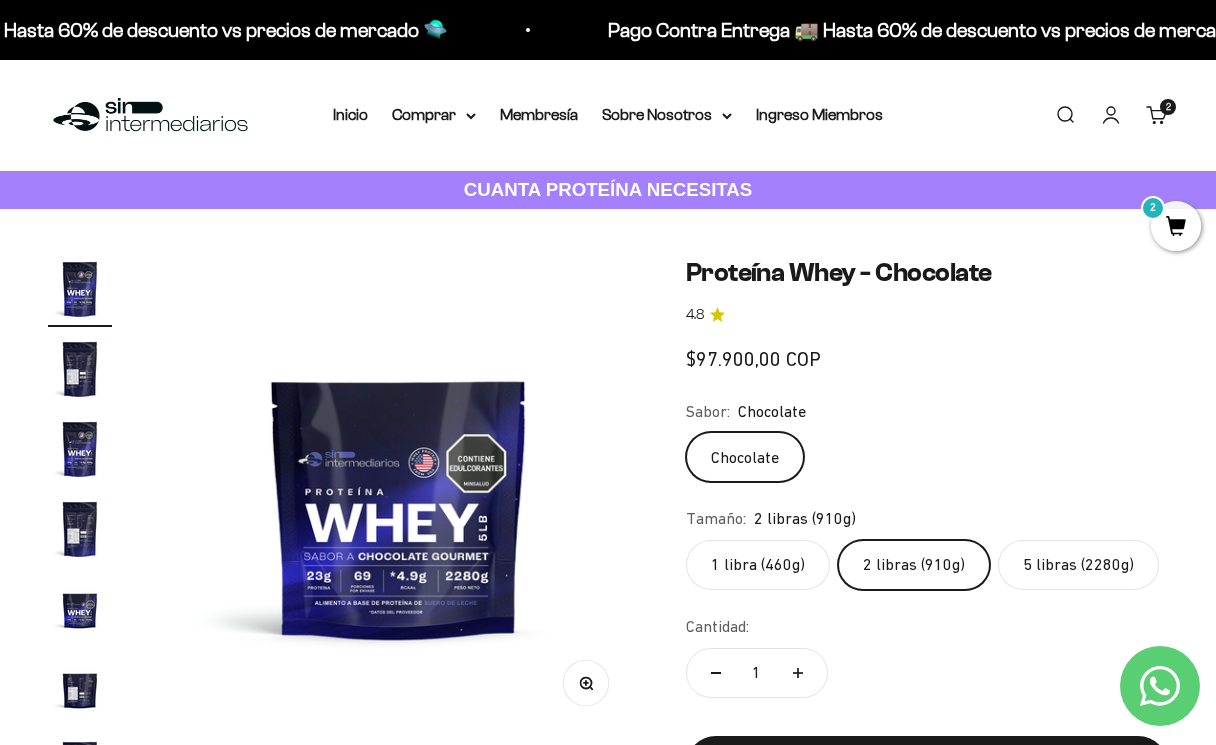scroll, scrollTop: 0, scrollLeft: 0, axis: both 